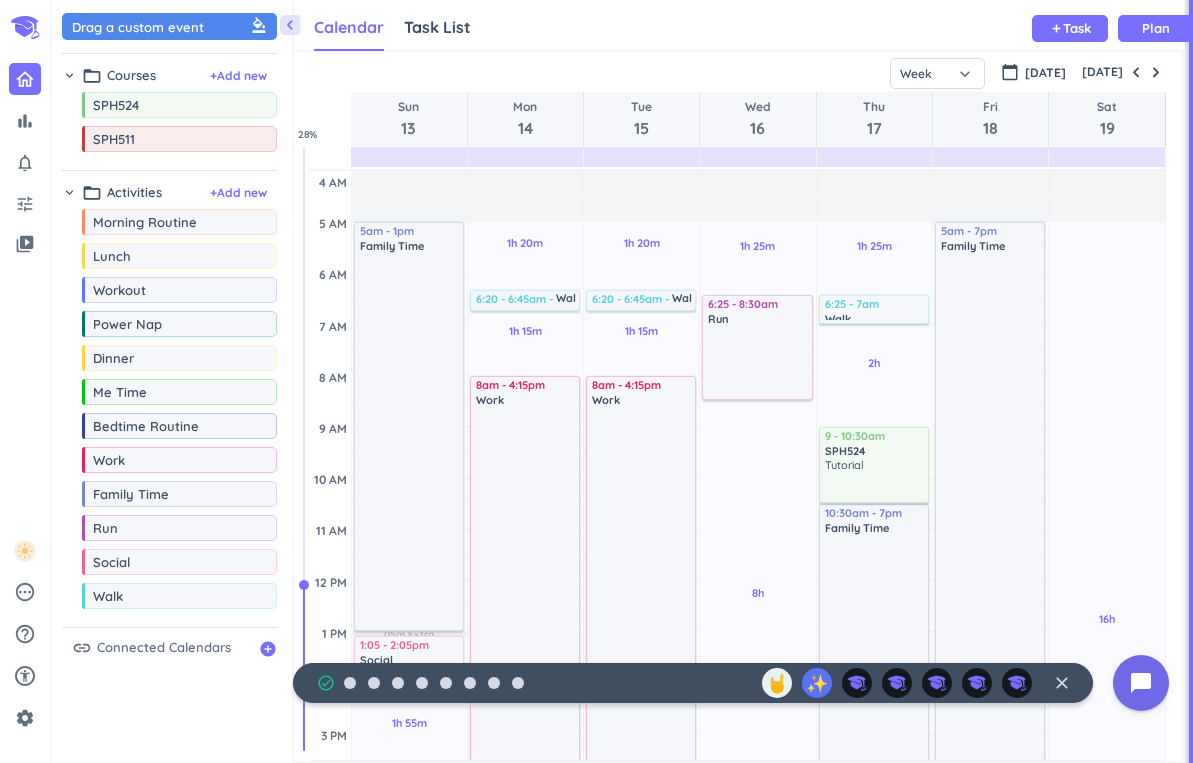 scroll, scrollTop: 0, scrollLeft: 0, axis: both 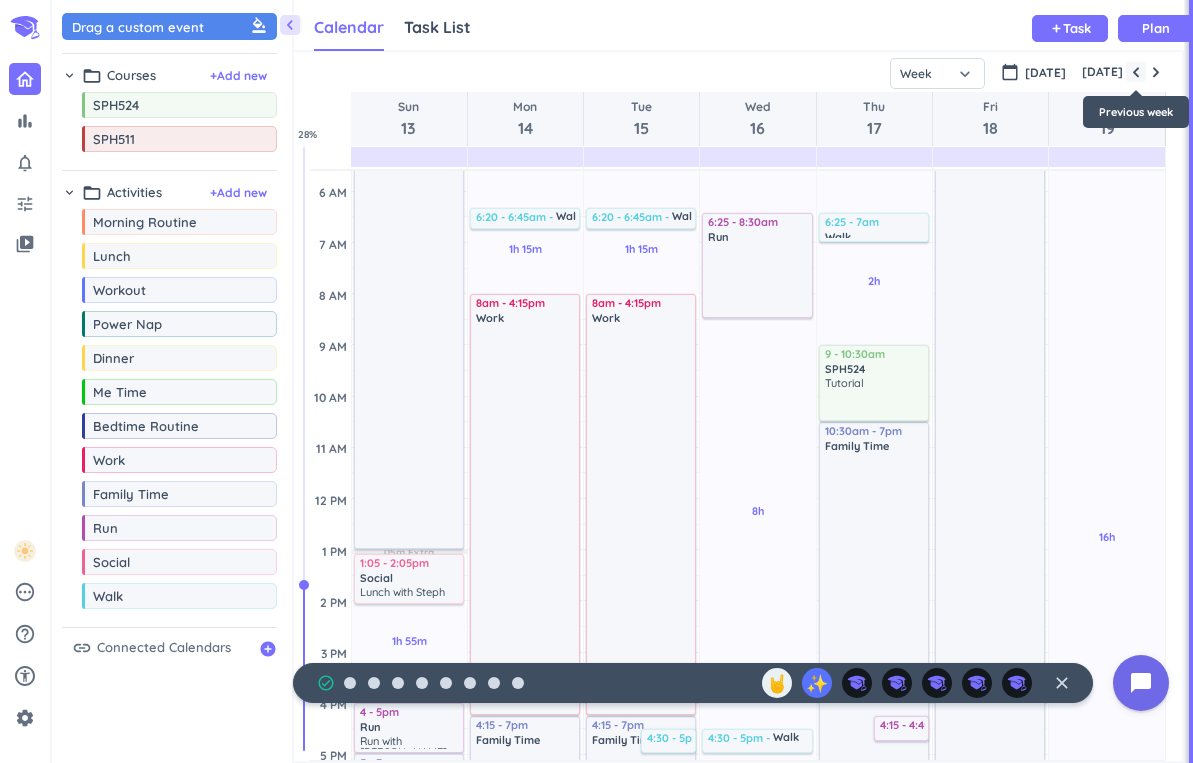 click at bounding box center [1136, 72] 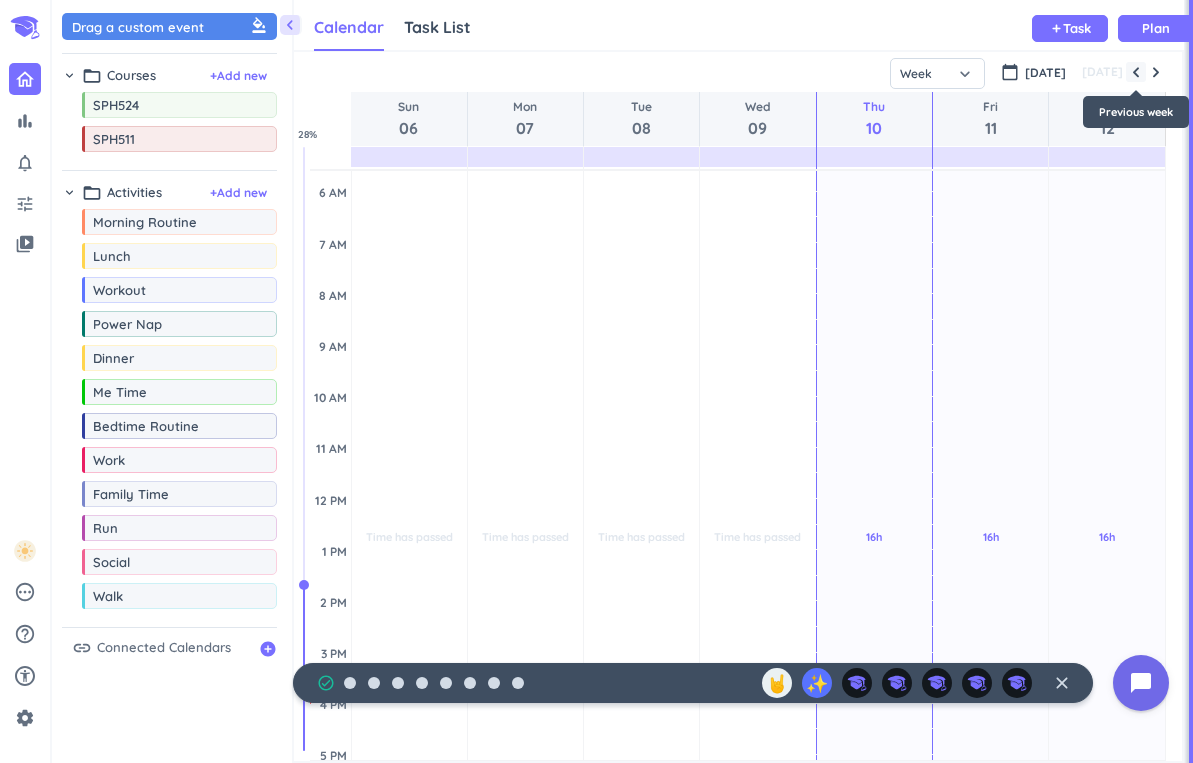 scroll, scrollTop: 104, scrollLeft: 0, axis: vertical 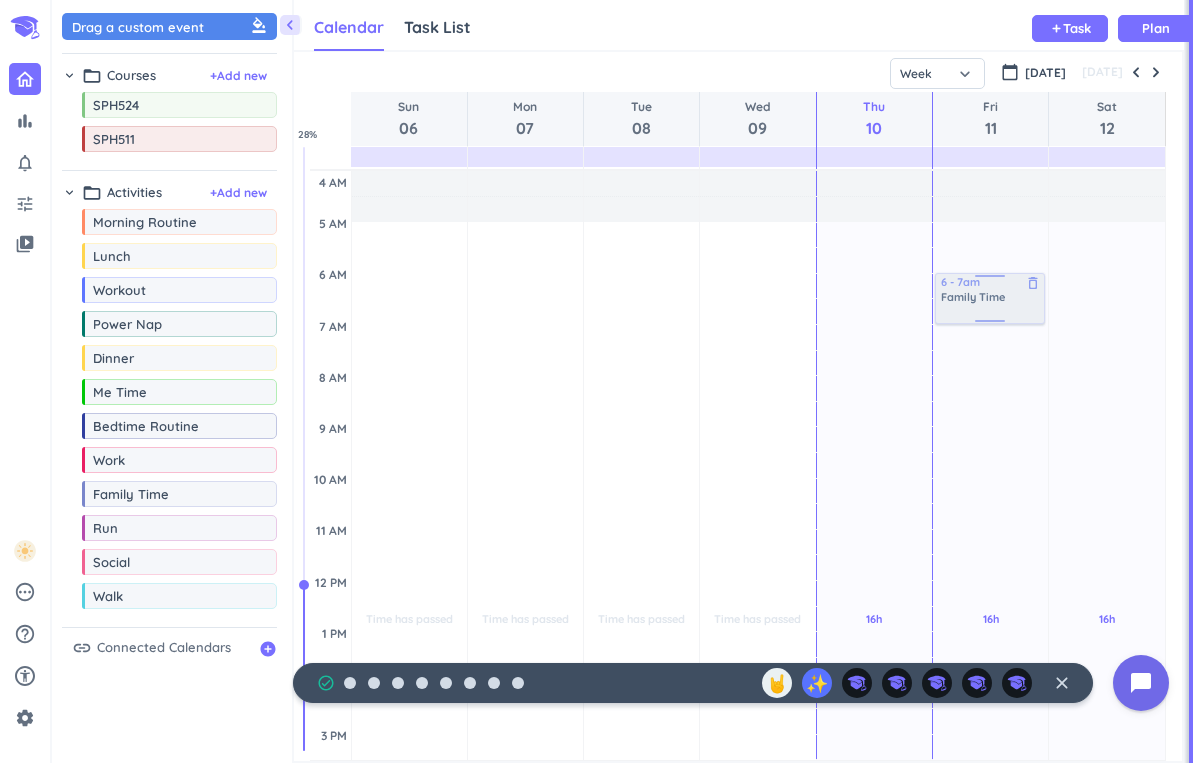 drag, startPoint x: 197, startPoint y: 502, endPoint x: 990, endPoint y: 275, distance: 824.8503 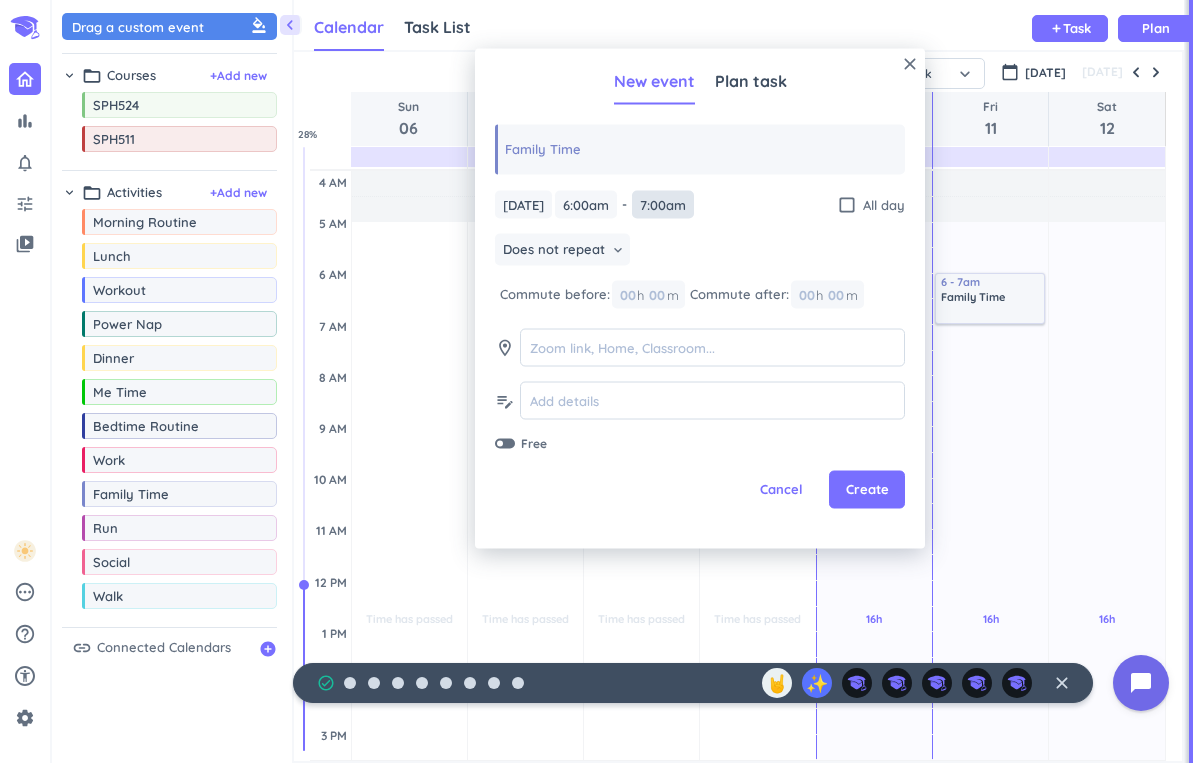 click on "7:00am" at bounding box center [663, 204] 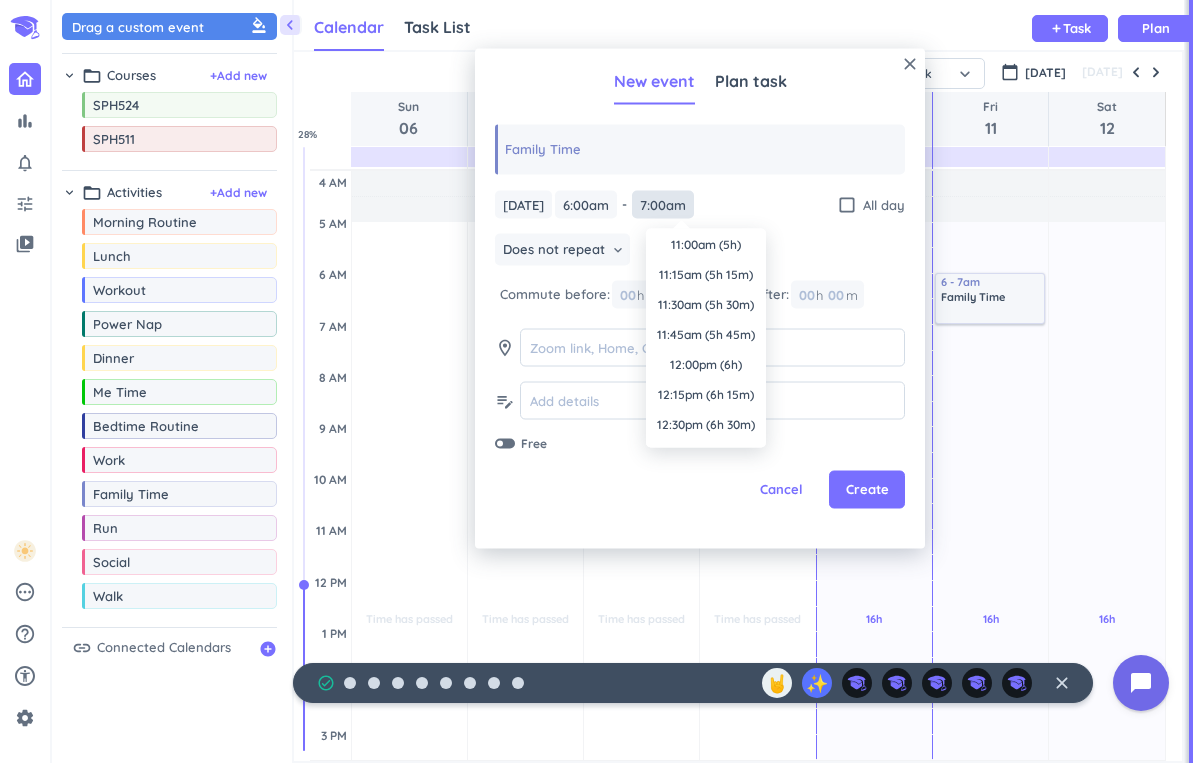 scroll, scrollTop: 577, scrollLeft: 0, axis: vertical 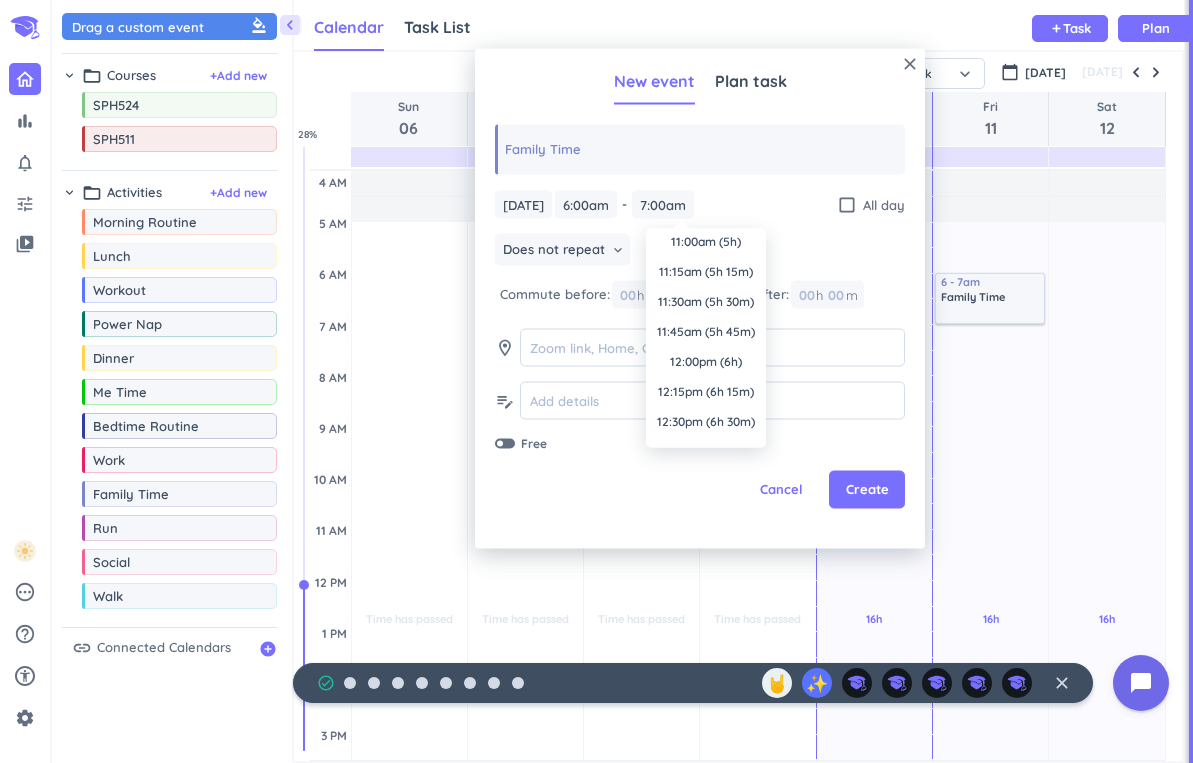 click on "12:00pm (6h)" at bounding box center [706, 362] 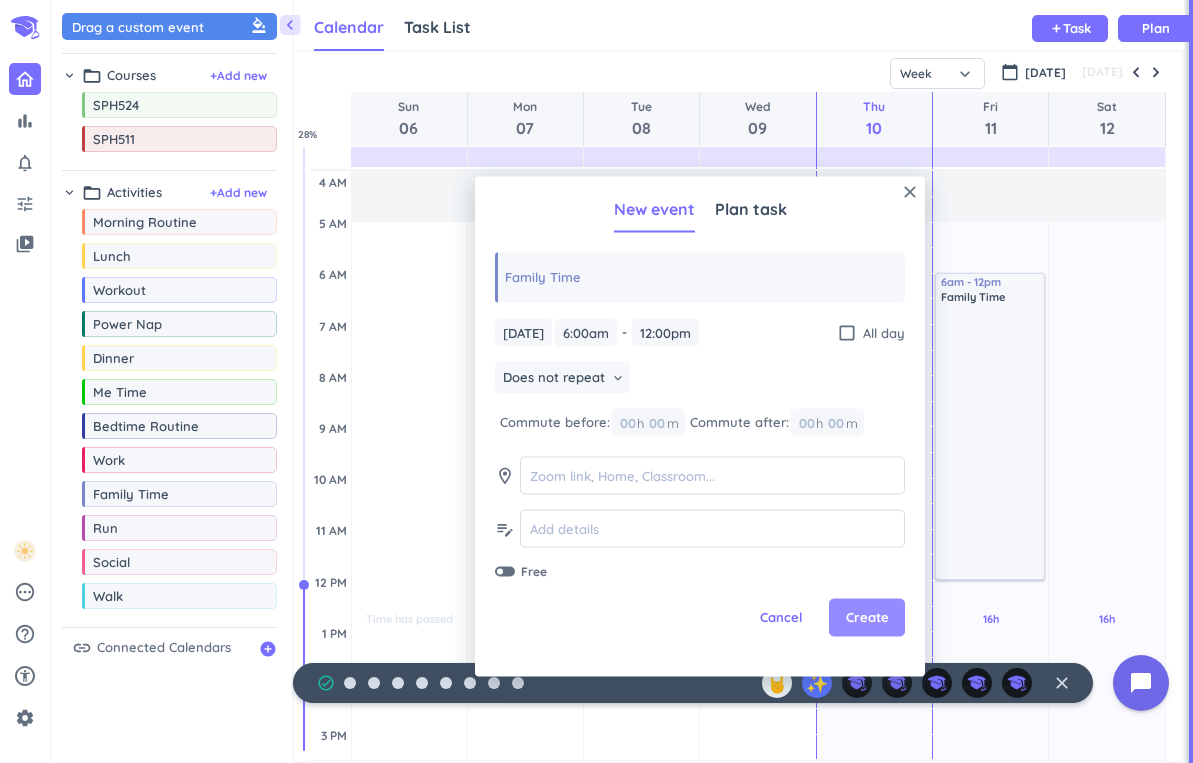 click on "Create" at bounding box center [867, 618] 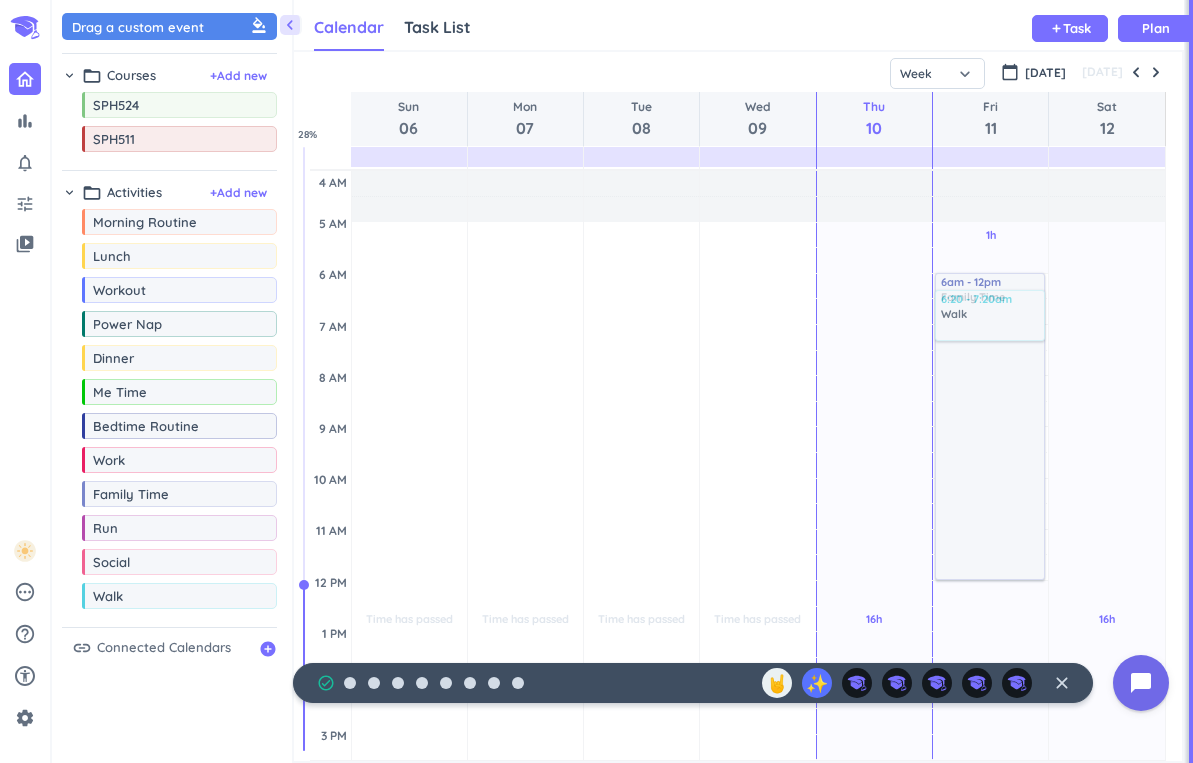 drag, startPoint x: 140, startPoint y: 607, endPoint x: 988, endPoint y: 294, distance: 903.9209 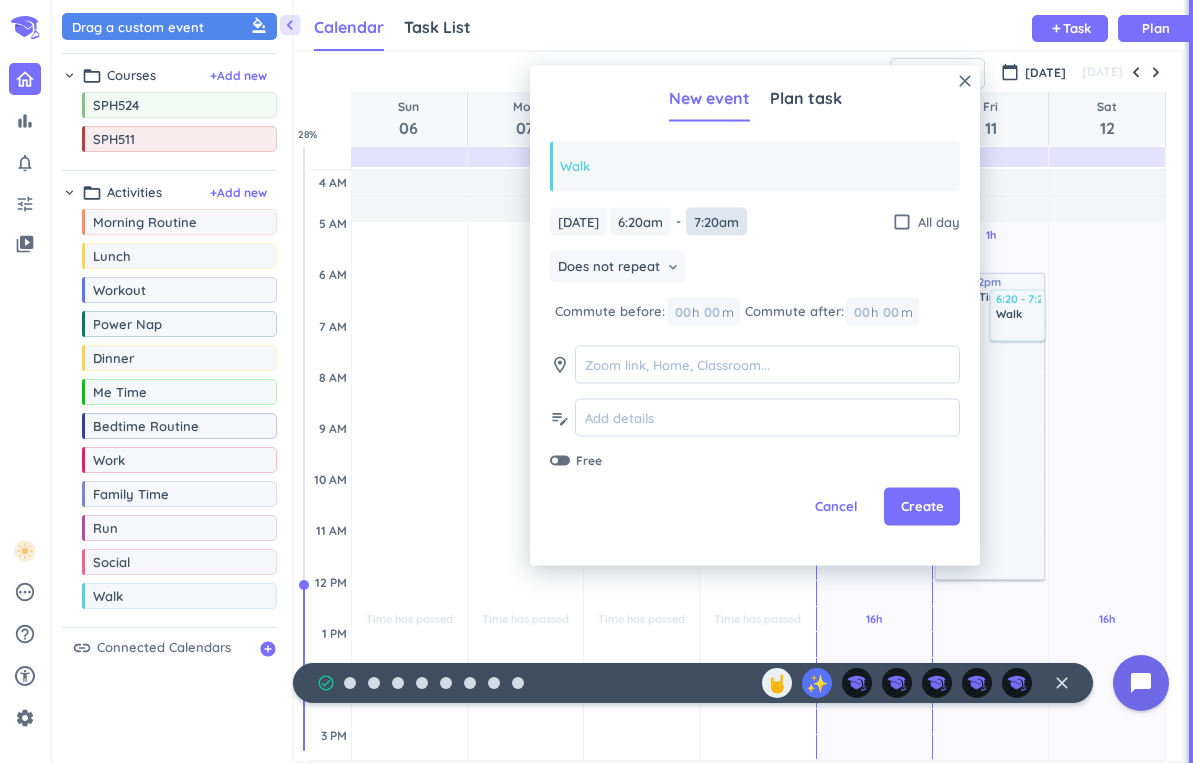 click on "7:20am" at bounding box center [716, 221] 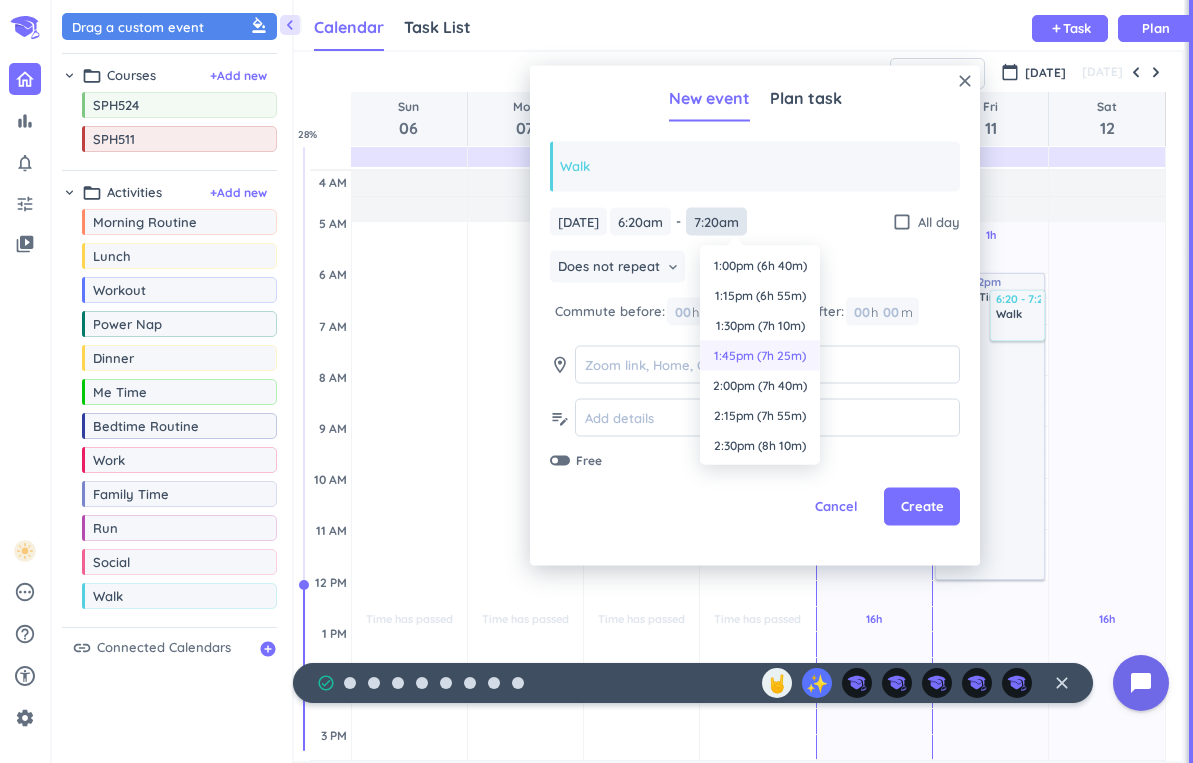 scroll, scrollTop: 0, scrollLeft: 0, axis: both 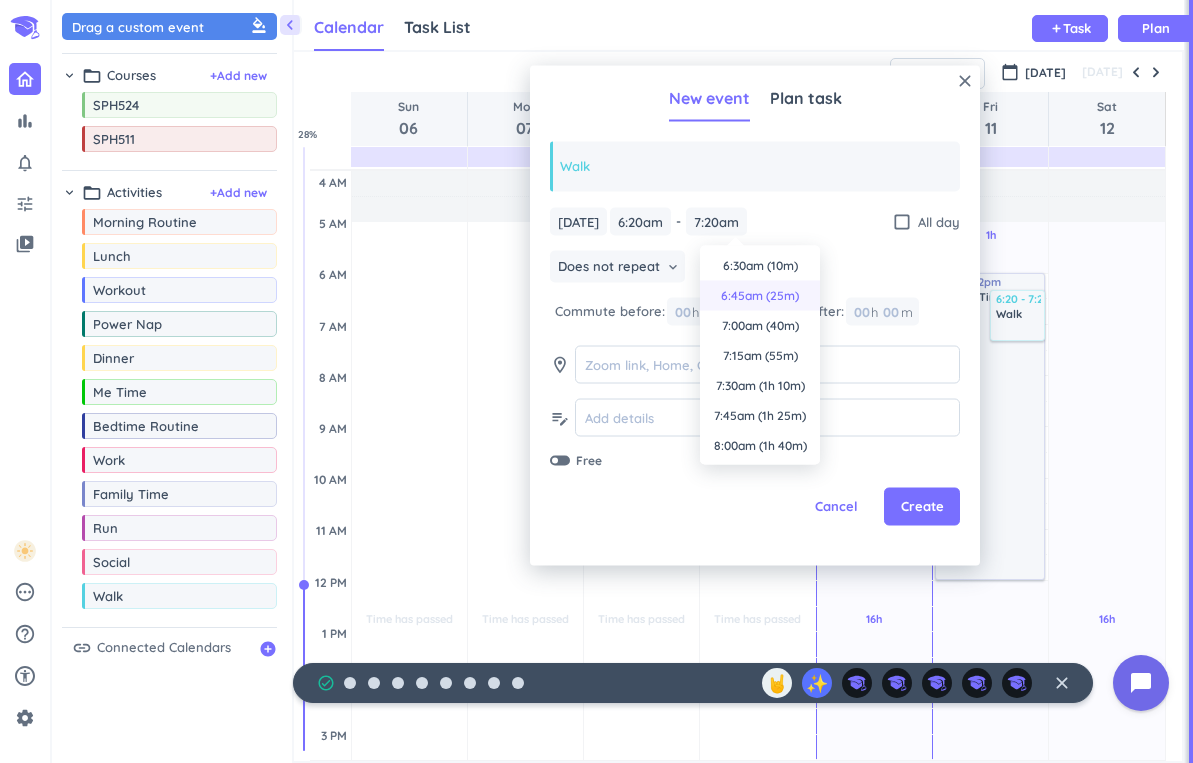 click on "6:45am (25m)" at bounding box center (760, 296) 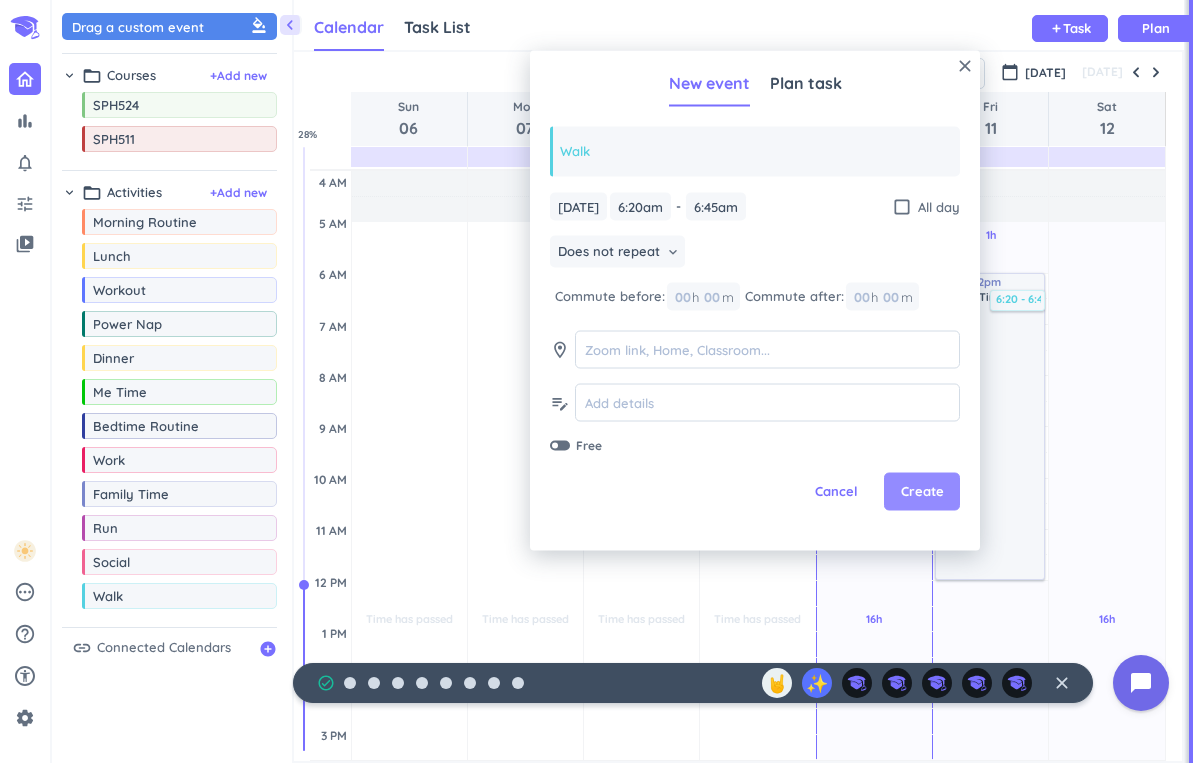 click on "Create" at bounding box center [922, 492] 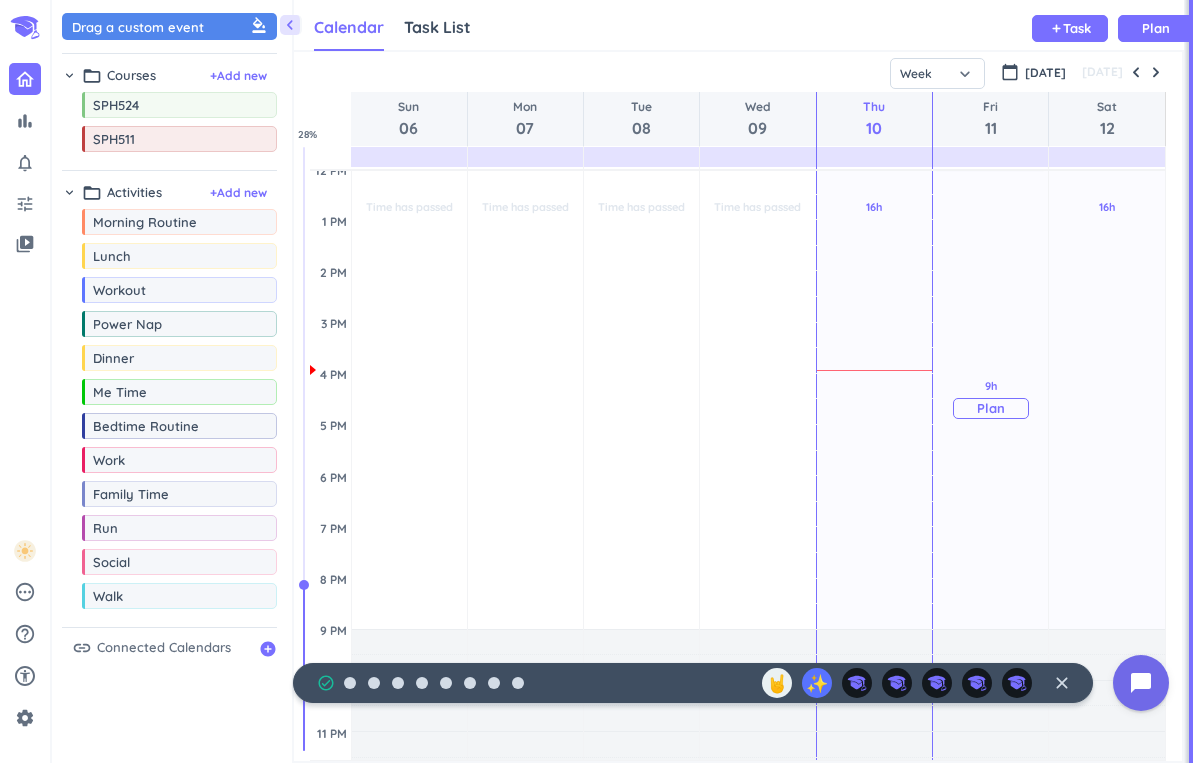 scroll, scrollTop: 407, scrollLeft: 0, axis: vertical 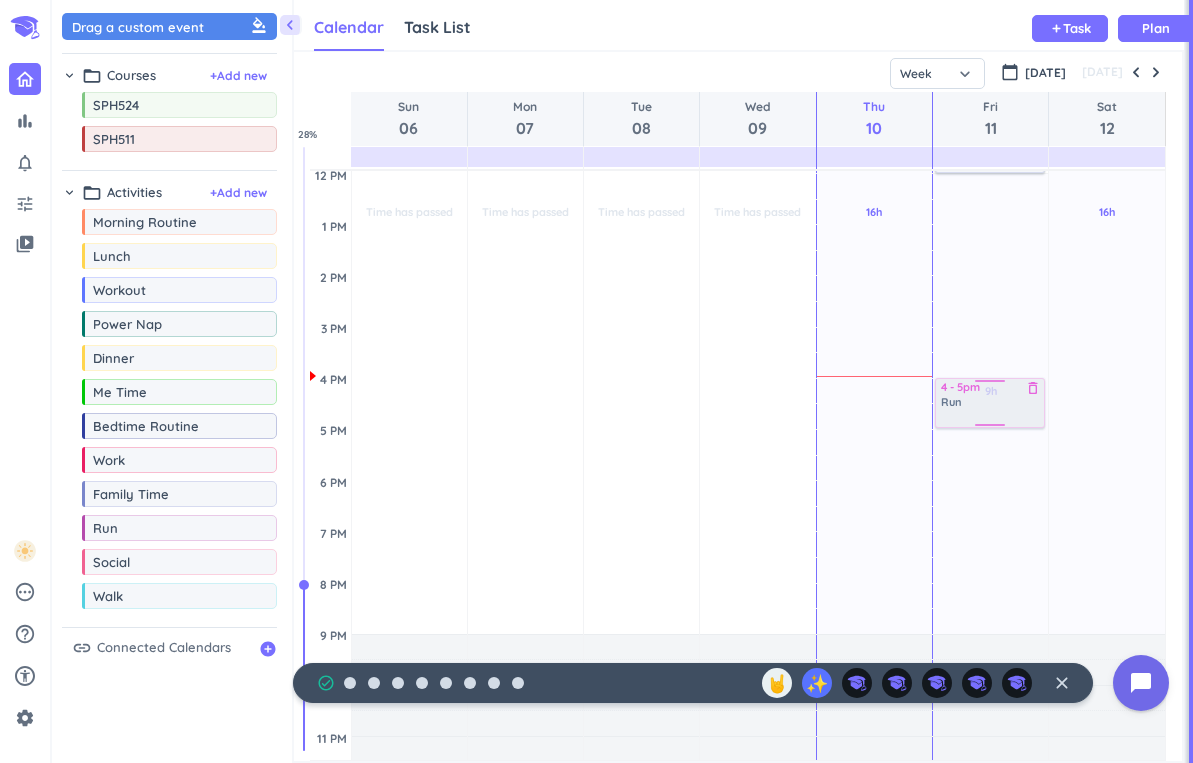 drag, startPoint x: 128, startPoint y: 538, endPoint x: 994, endPoint y: 380, distance: 880.2954 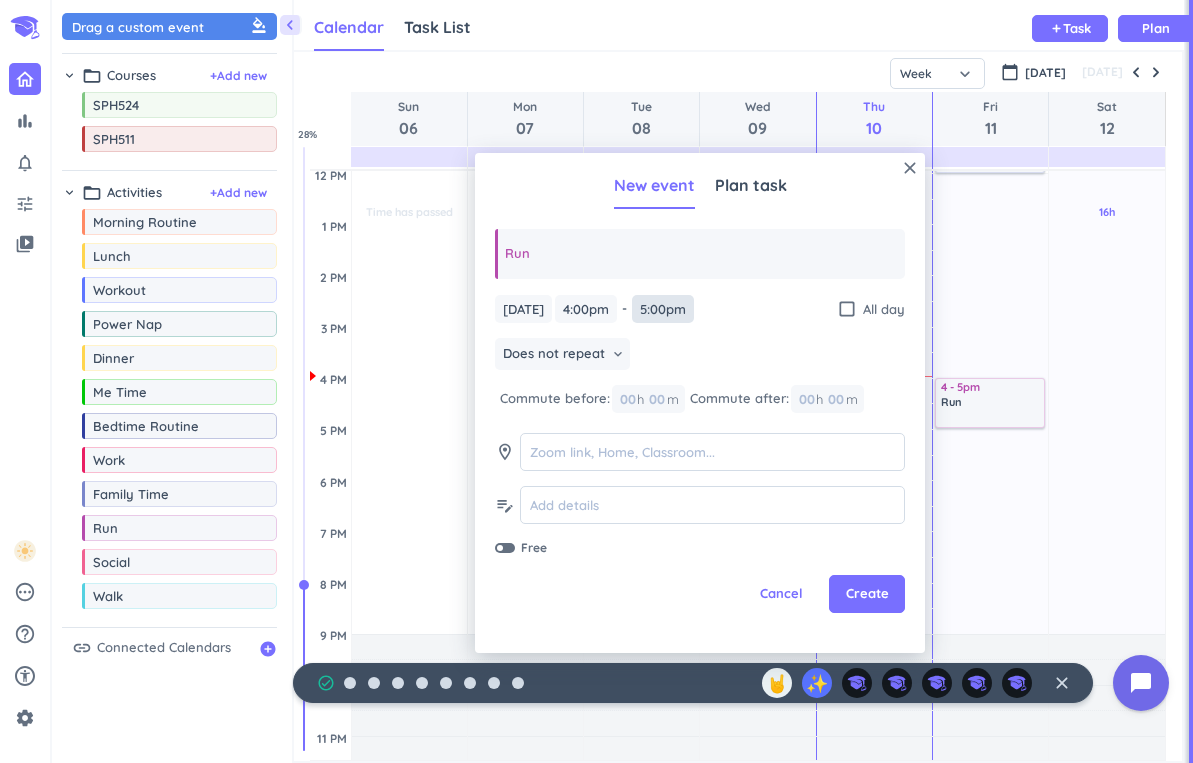 click on "5:00pm" at bounding box center (663, 309) 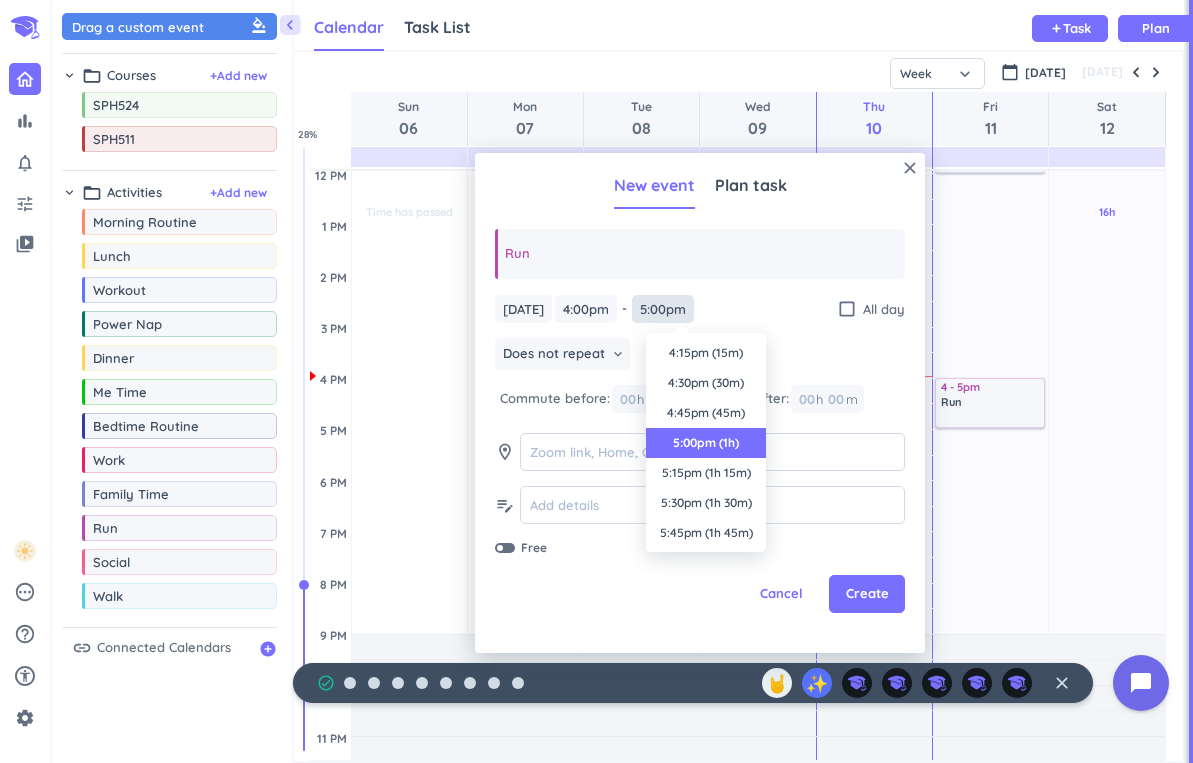 scroll, scrollTop: 90, scrollLeft: 0, axis: vertical 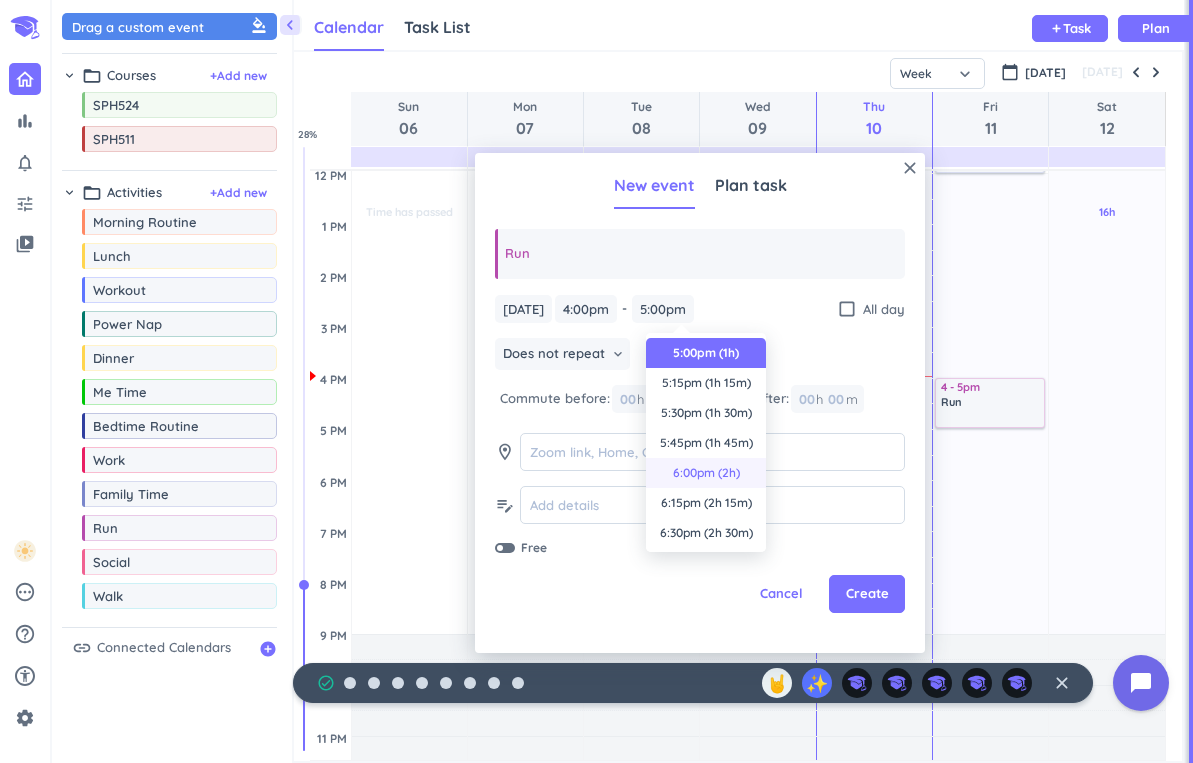click on "6:00pm (2h)" at bounding box center [706, 473] 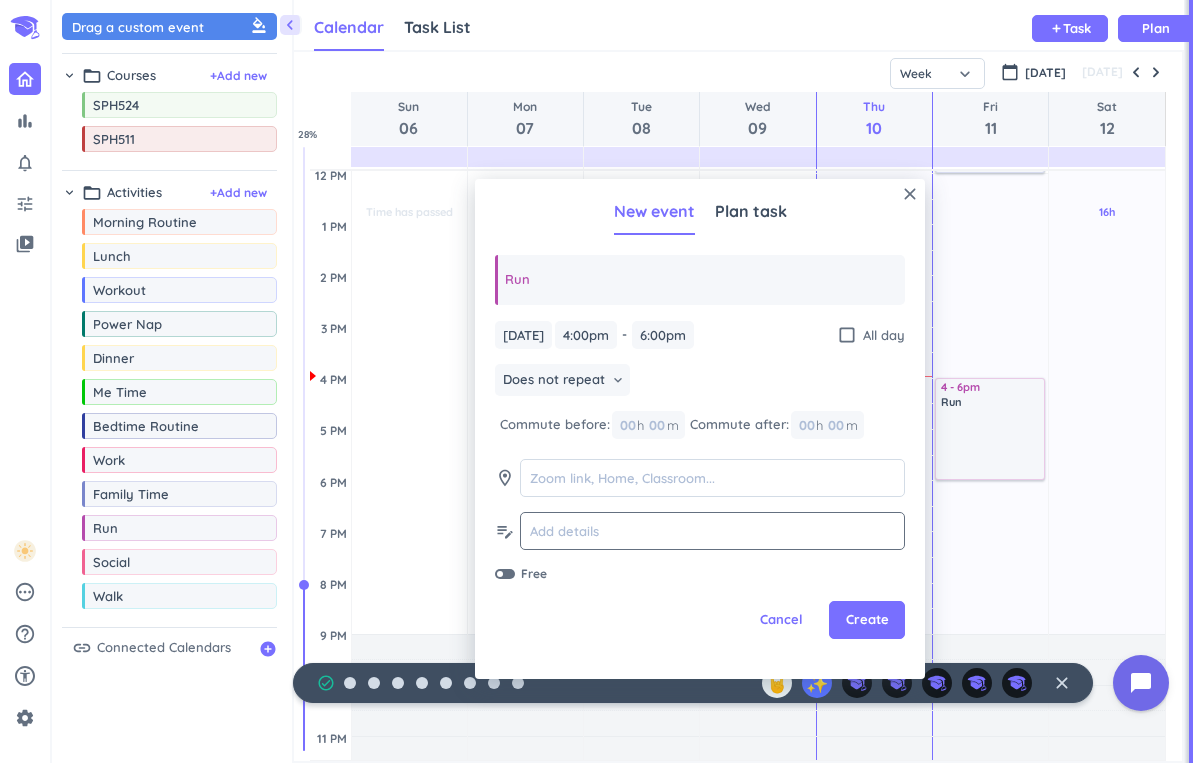 click 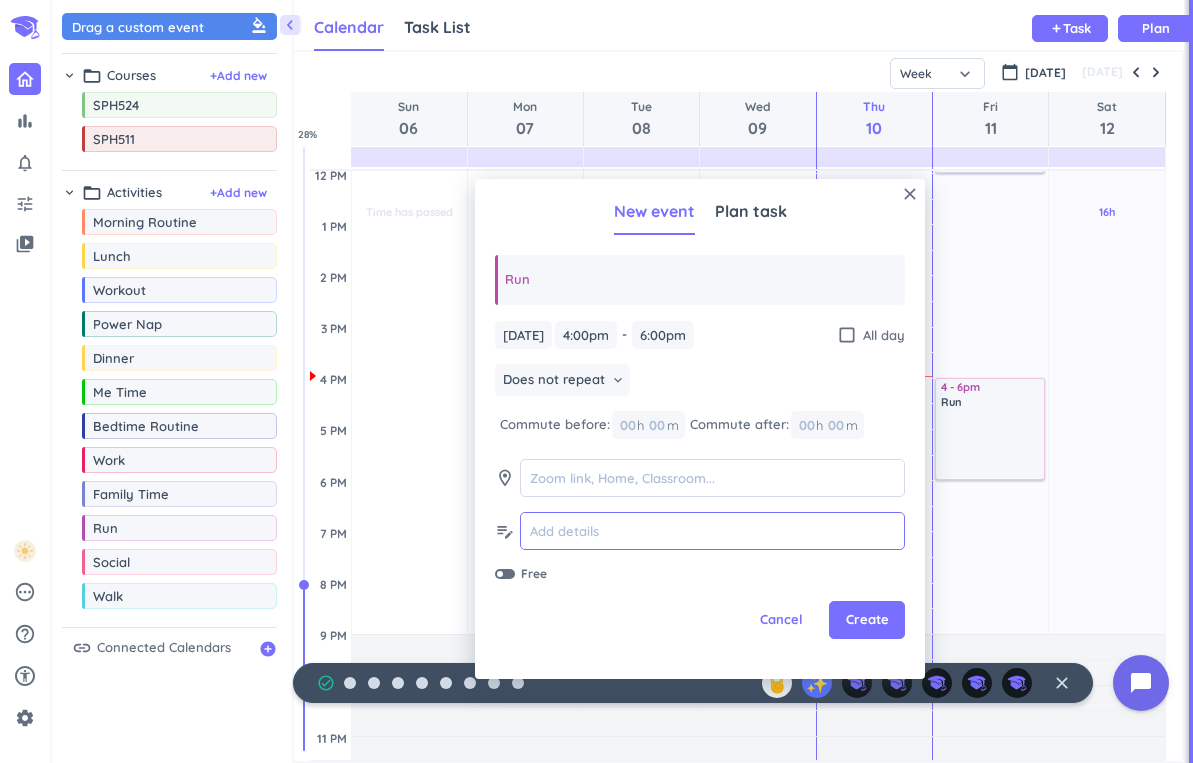 click at bounding box center [712, 531] 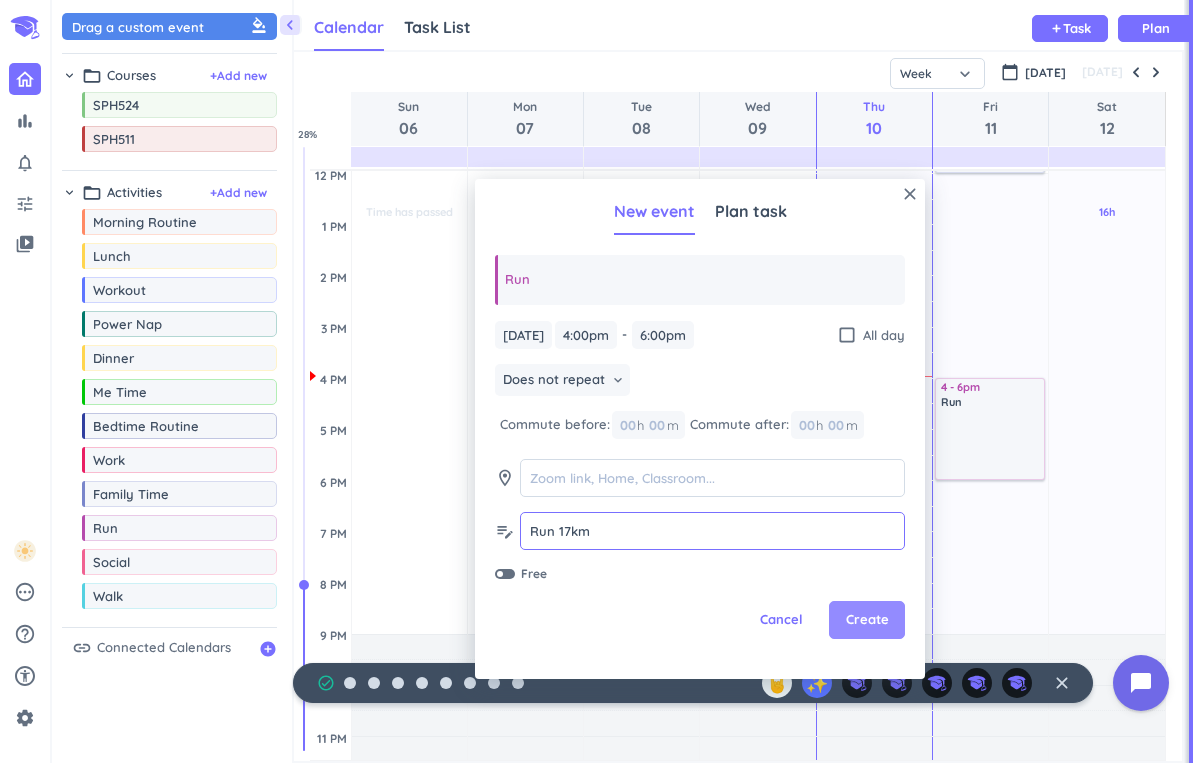 type on "Run 17km" 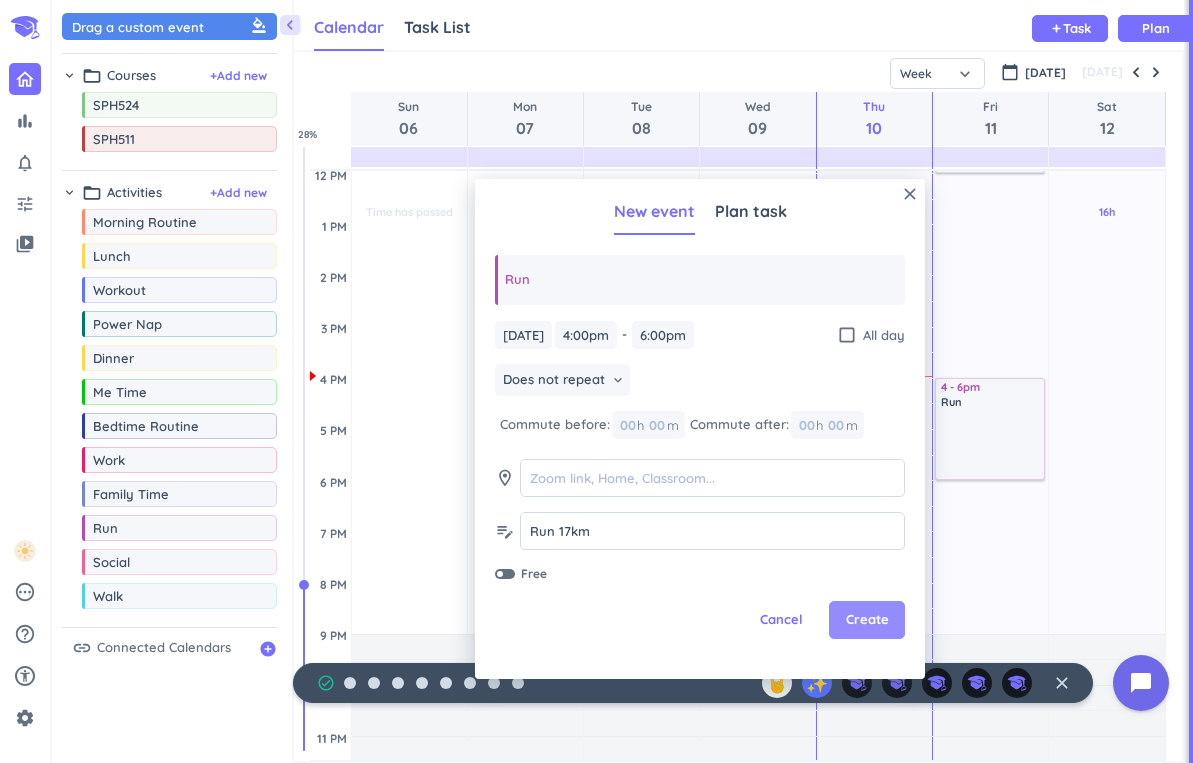 click on "Create" at bounding box center (867, 620) 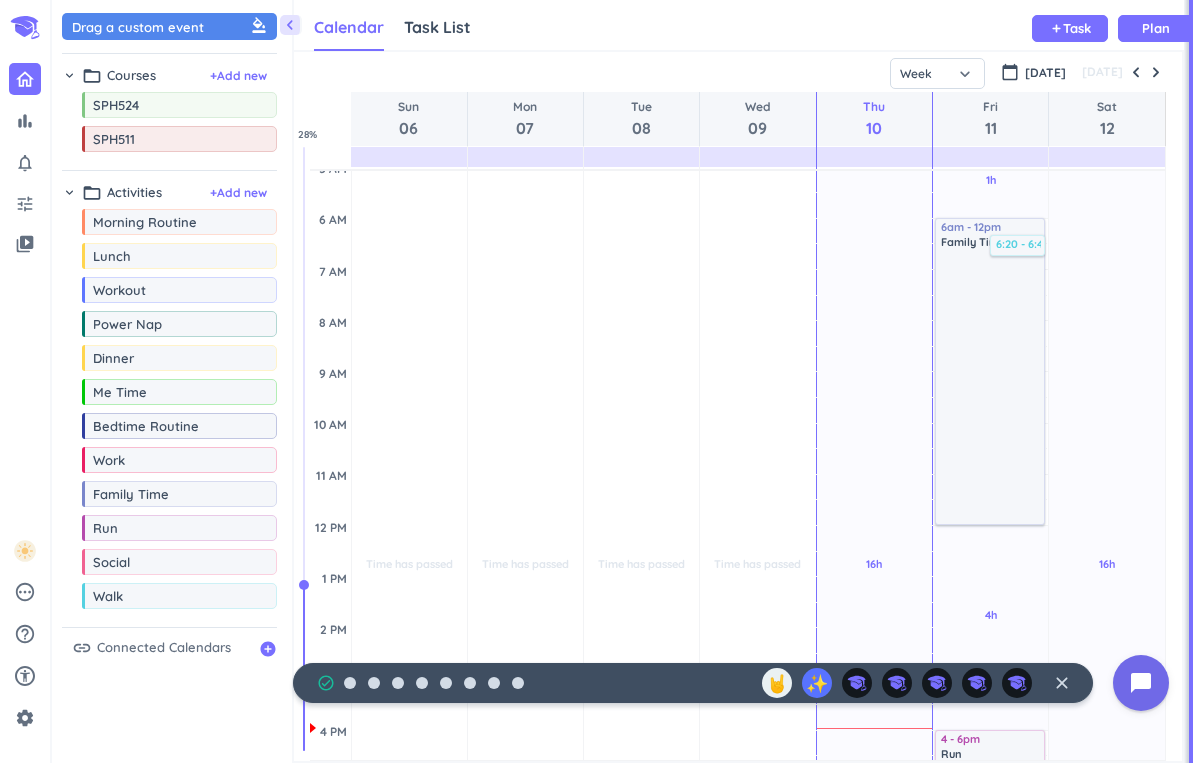 scroll, scrollTop: 0, scrollLeft: 0, axis: both 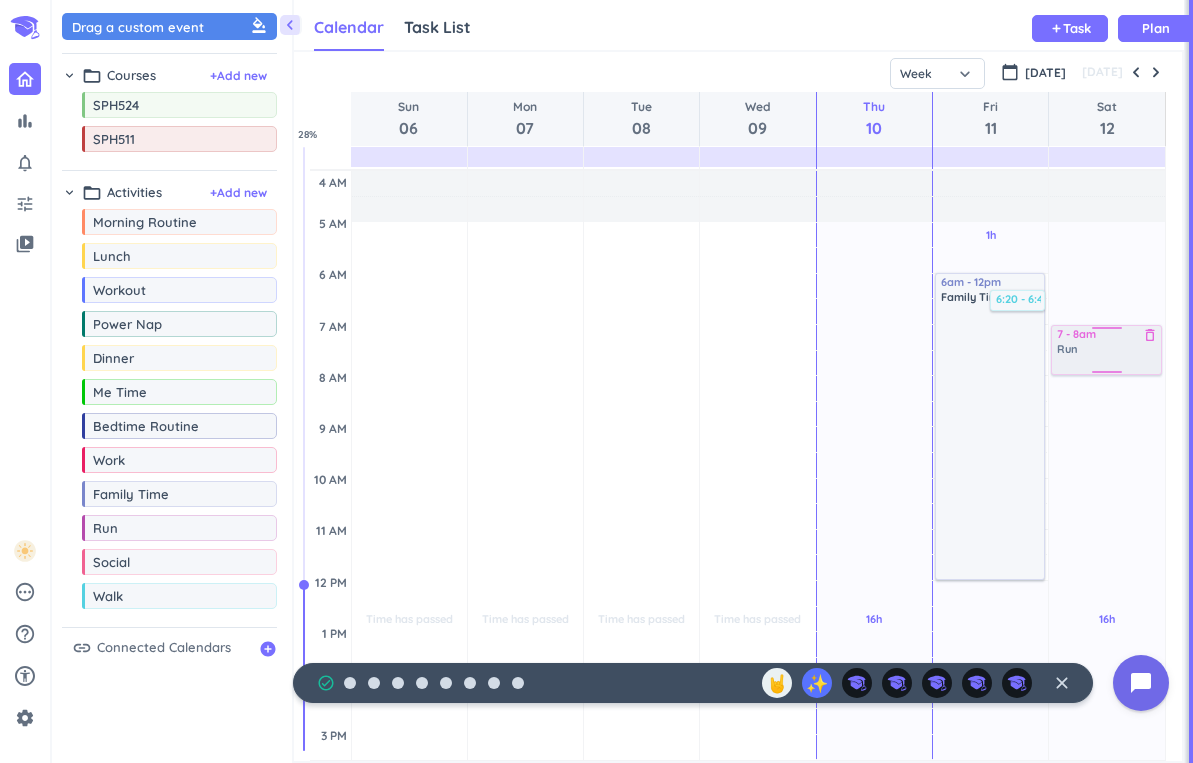 drag, startPoint x: 137, startPoint y: 541, endPoint x: 1100, endPoint y: 327, distance: 986.4913 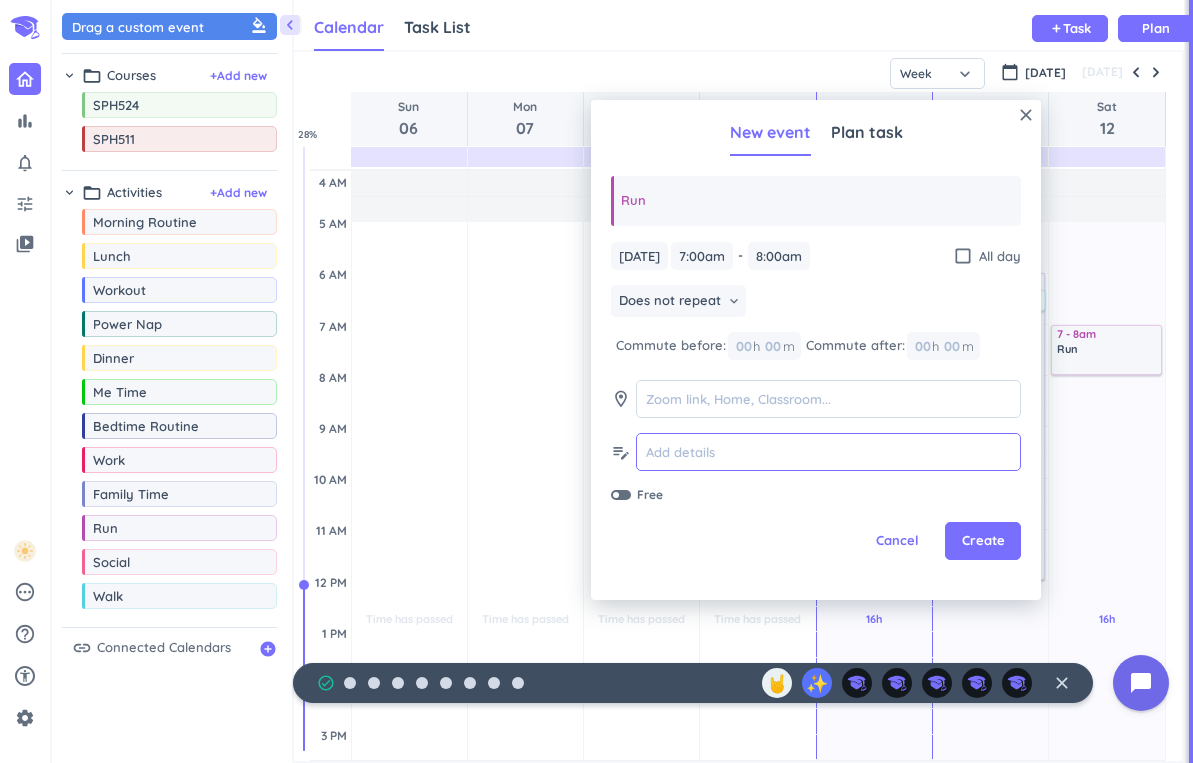click at bounding box center [828, 452] 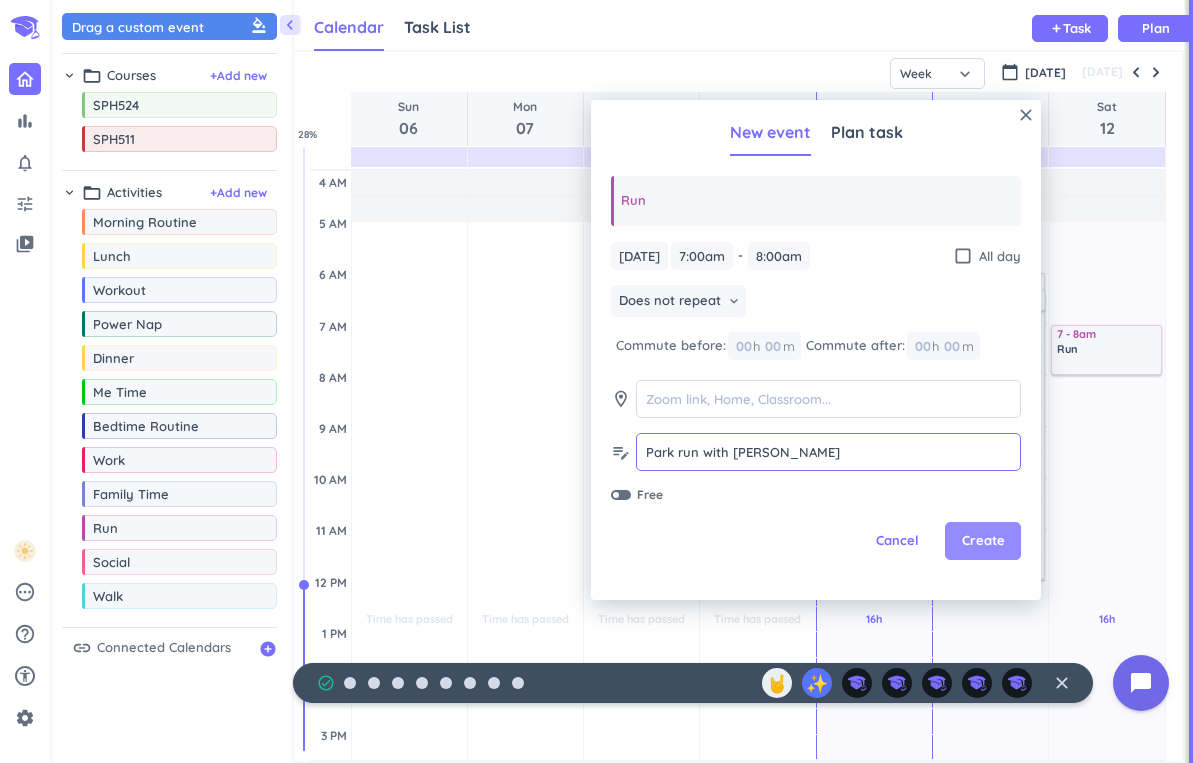 type on "Park run with [PERSON_NAME]" 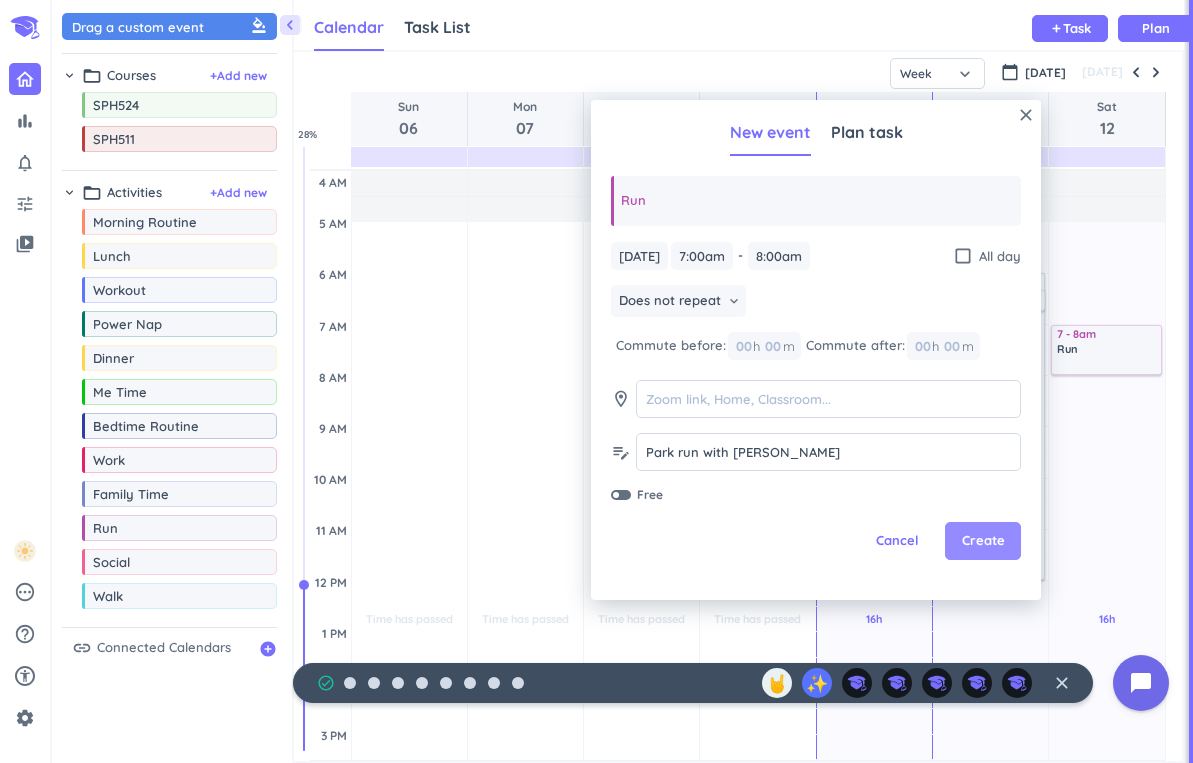 click on "Create" at bounding box center [983, 541] 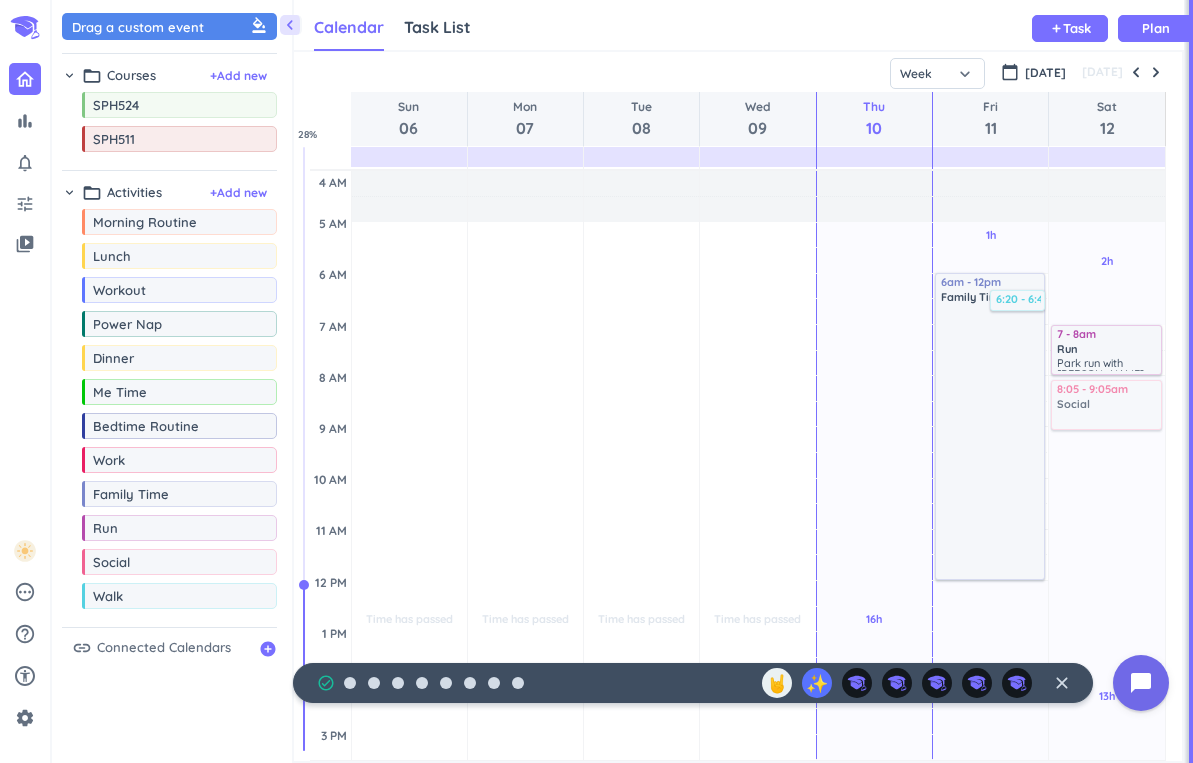 drag, startPoint x: 123, startPoint y: 567, endPoint x: 1101, endPoint y: 381, distance: 995.53 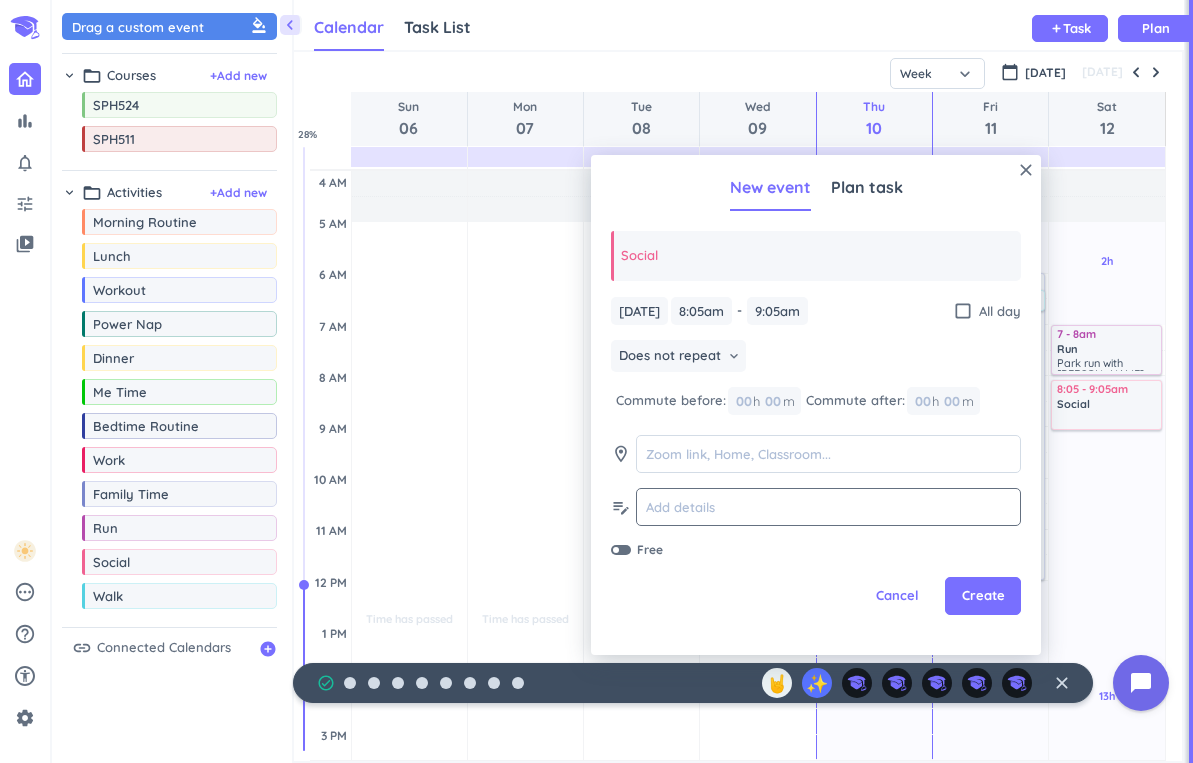click 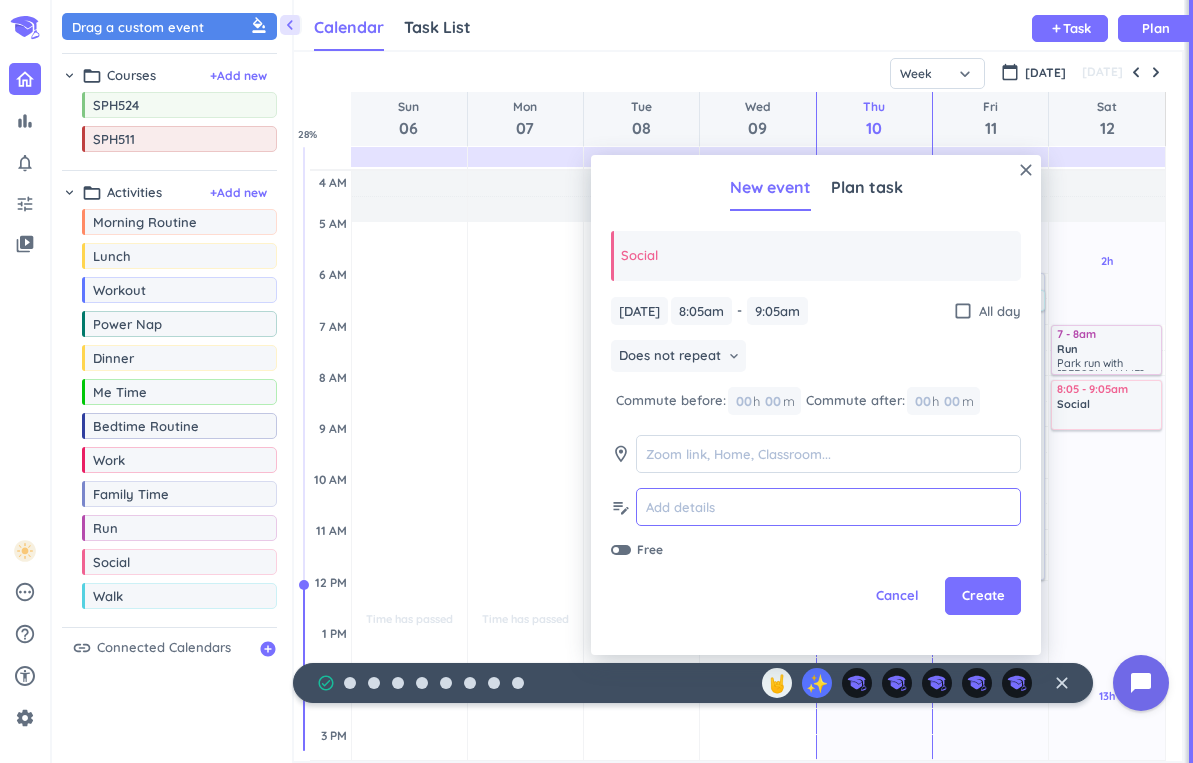 click at bounding box center [828, 507] 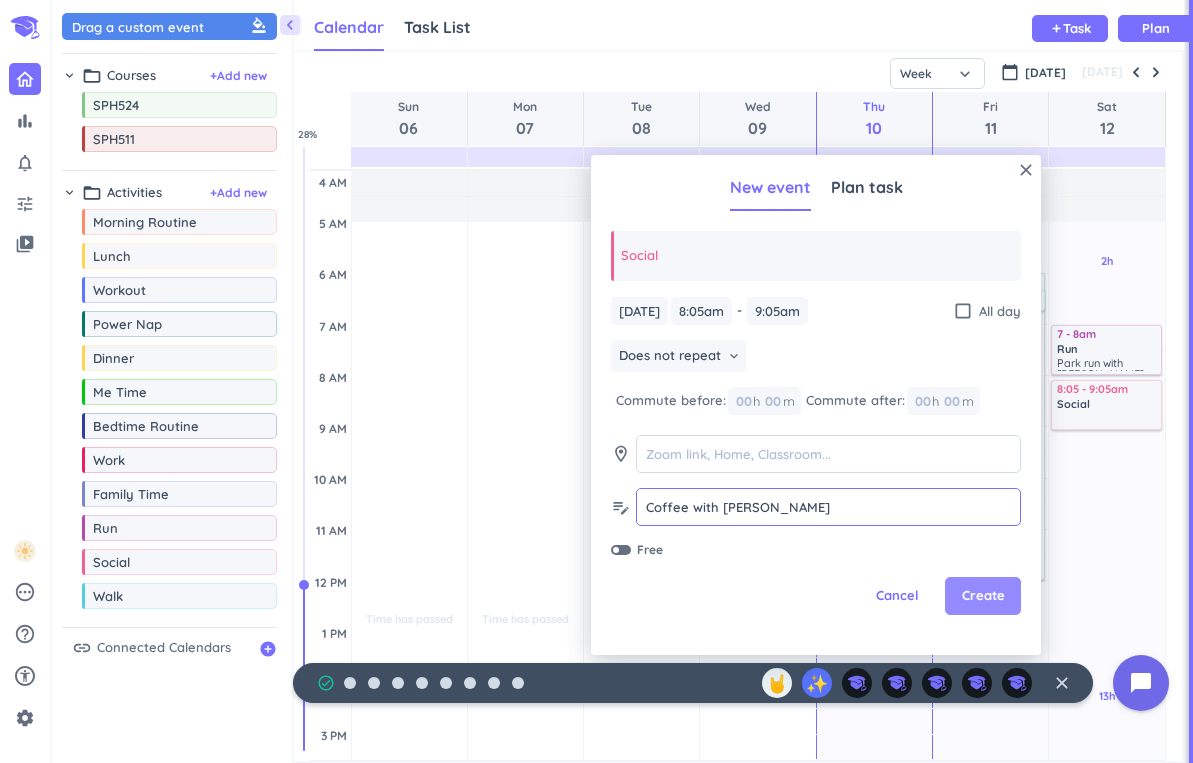 type on "Coffee with [PERSON_NAME]" 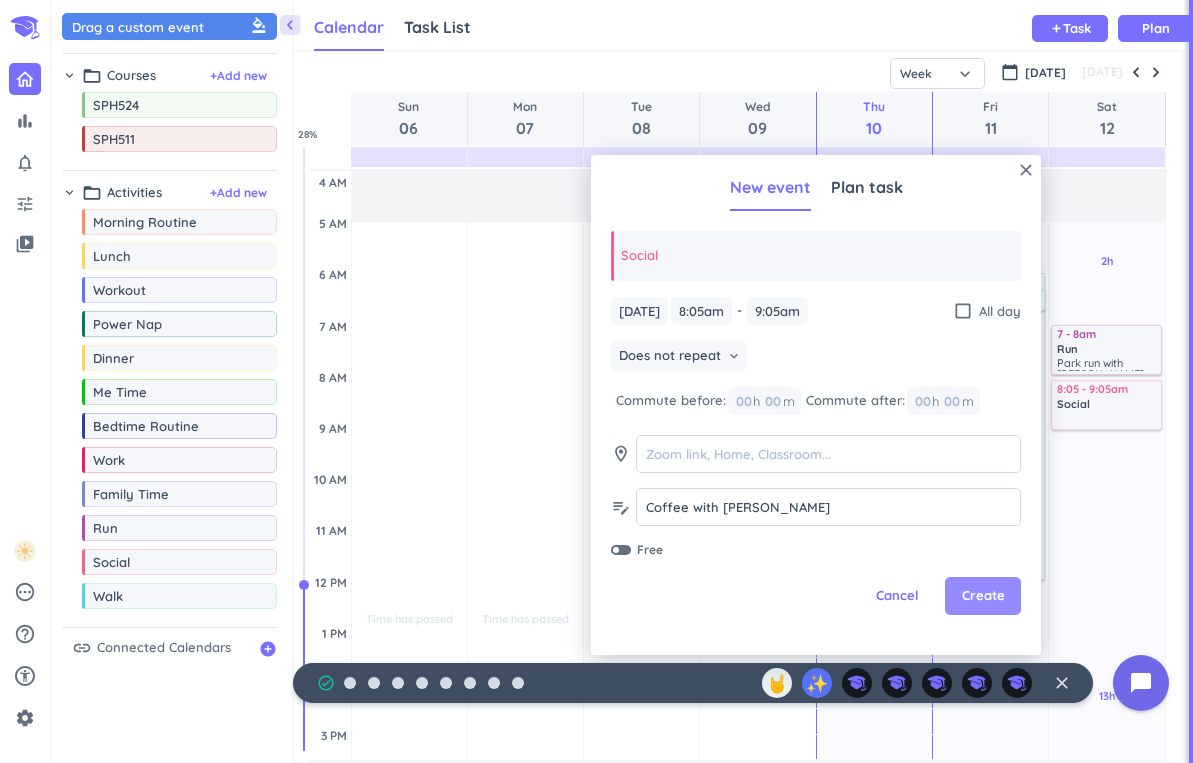 click on "Create" at bounding box center [983, 596] 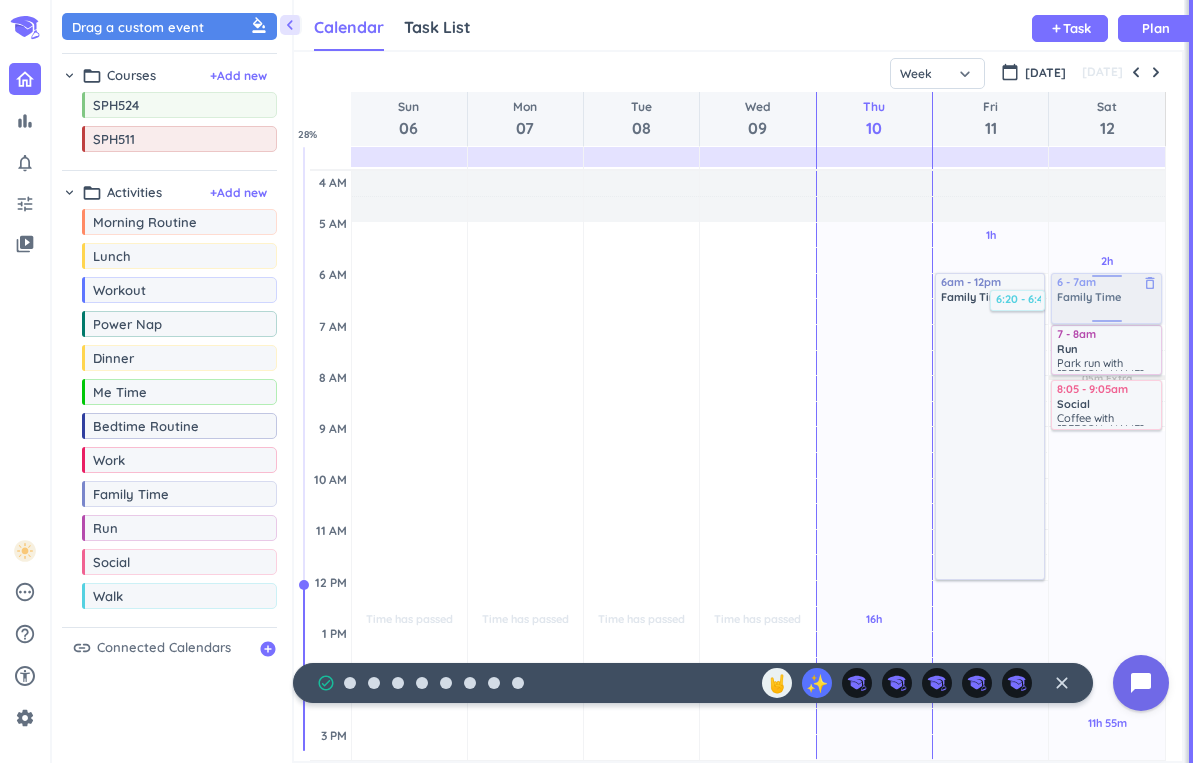 drag, startPoint x: 134, startPoint y: 507, endPoint x: 1098, endPoint y: 277, distance: 991.05804 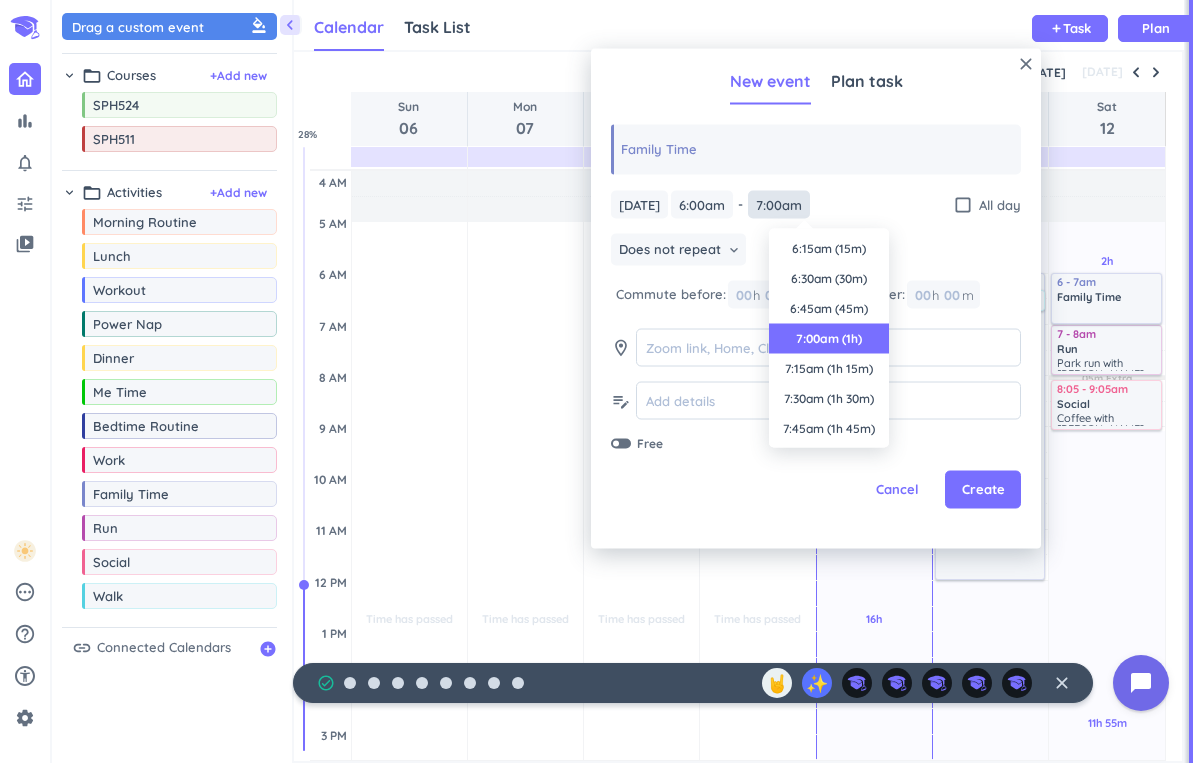 click on "7:00am" at bounding box center [779, 204] 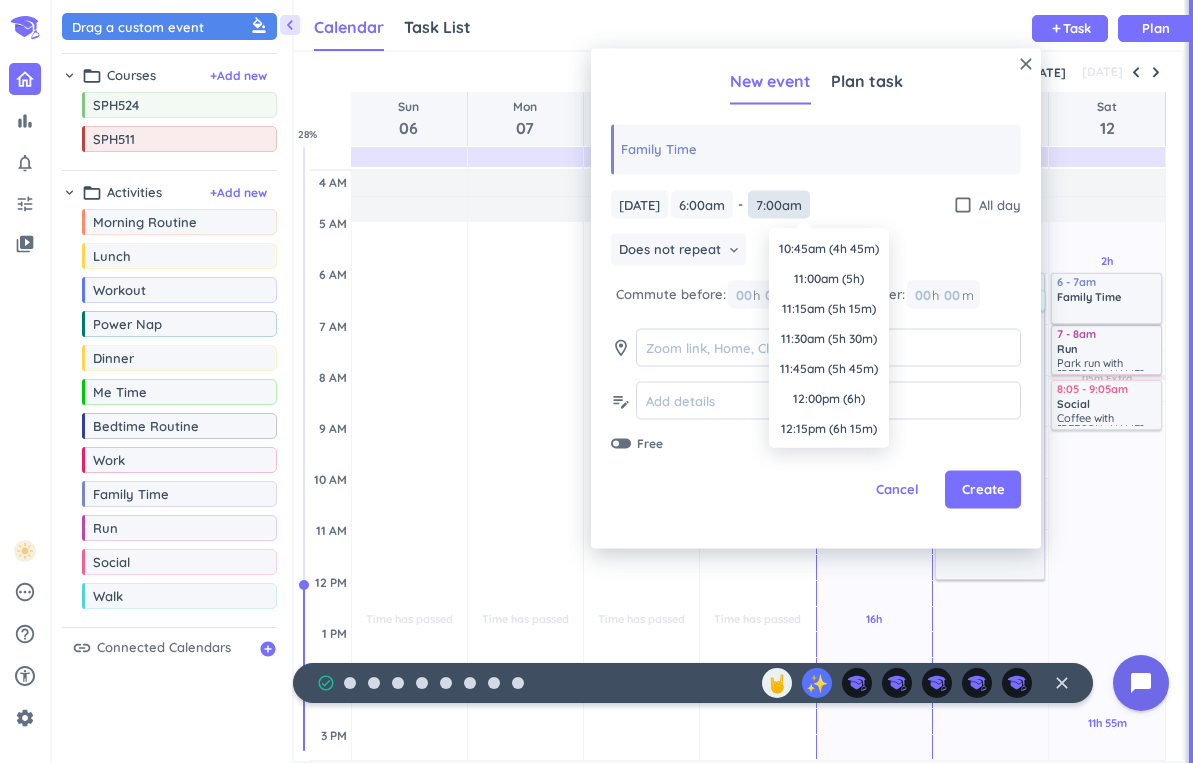 scroll, scrollTop: 552, scrollLeft: 0, axis: vertical 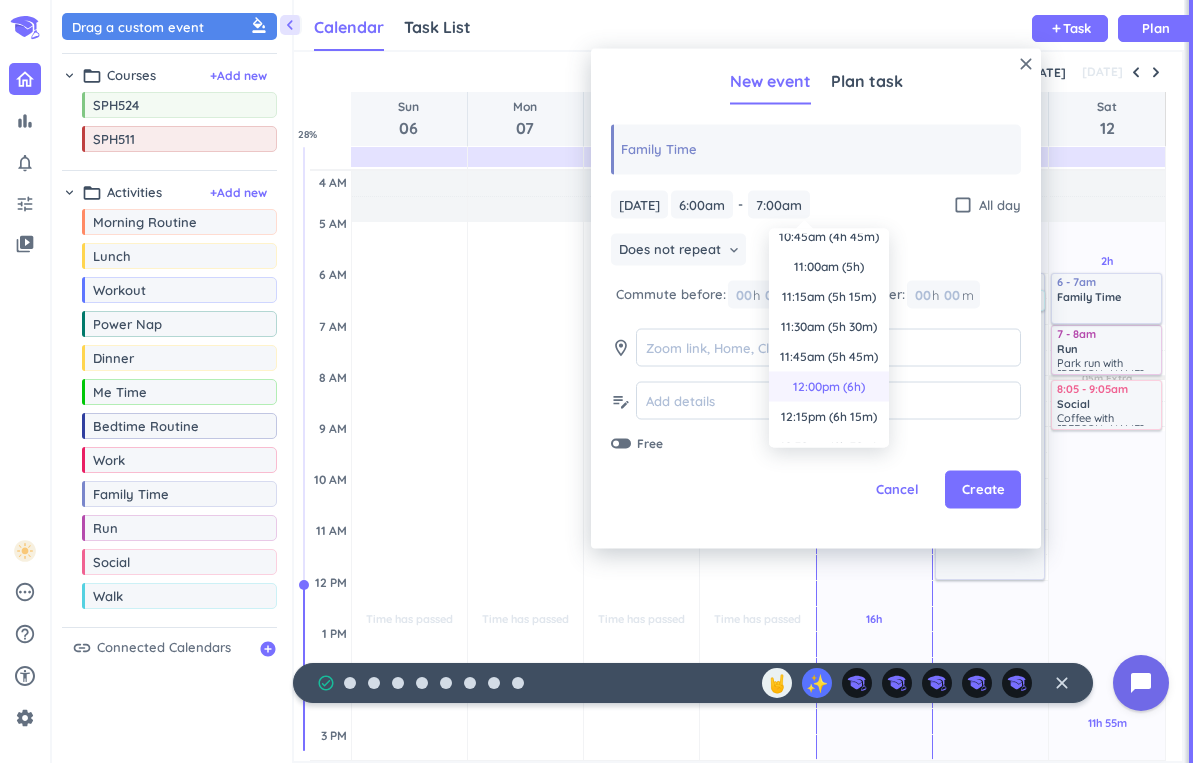 click on "12:00pm (6h)" at bounding box center (829, 387) 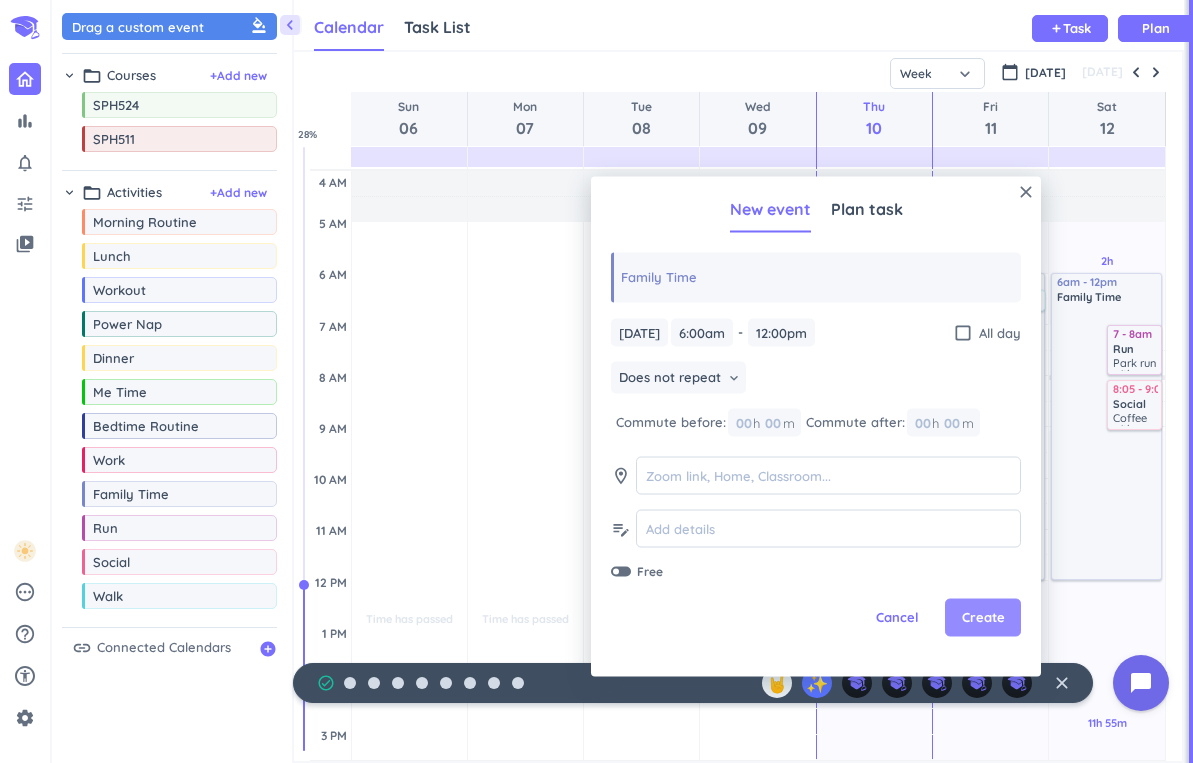 click on "Create" at bounding box center [983, 618] 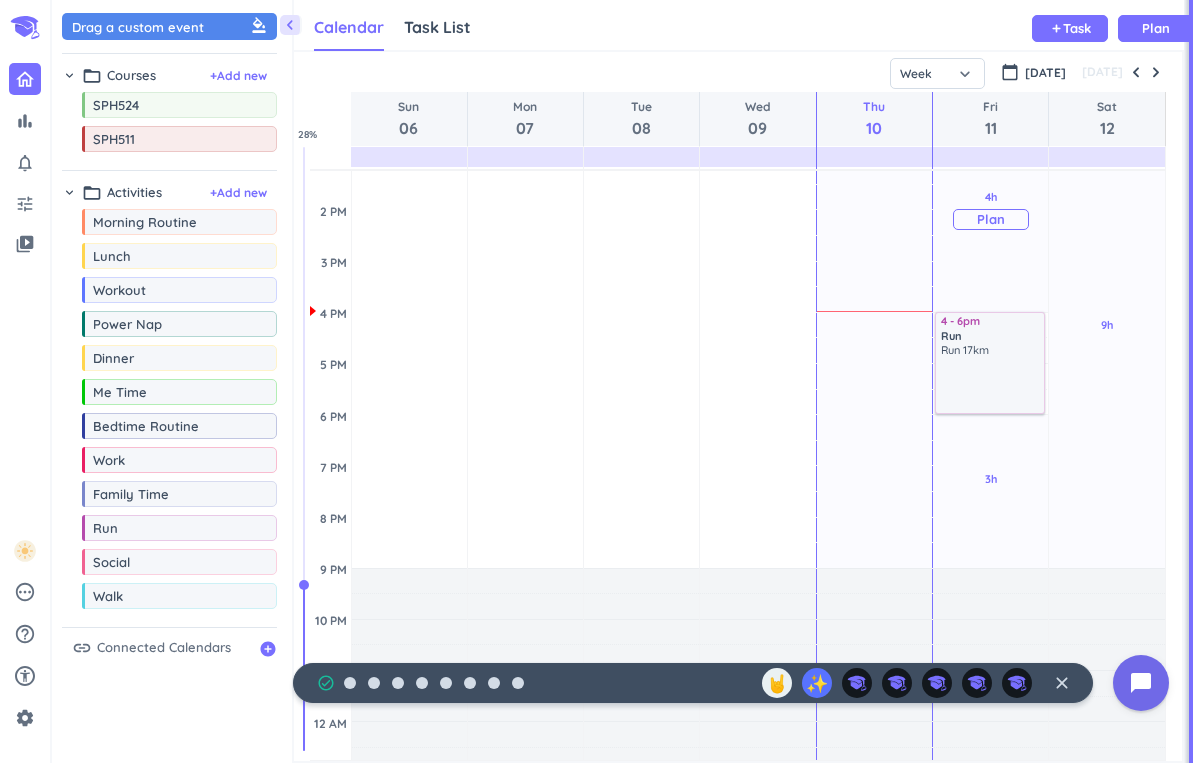 scroll, scrollTop: 492, scrollLeft: 0, axis: vertical 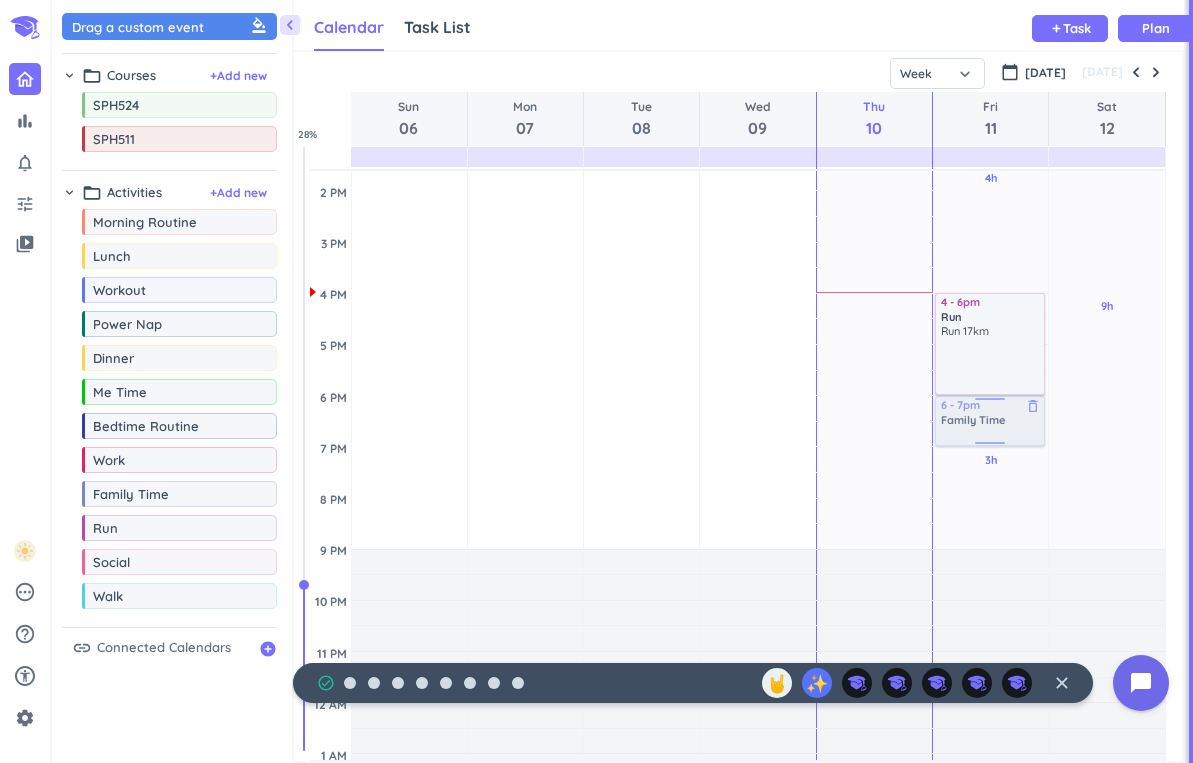click on "chevron_left Drag a custom event format_color_fill chevron_right folder_open Courses   +  Add new drag_indicator SPH524 more_horiz drag_indicator SPH511 more_horiz chevron_right folder_open Activities   +  Add new drag_indicator Morning Routine more_horiz drag_indicator Lunch more_horiz drag_indicator Workout more_horiz drag_indicator Power Nap more_horiz drag_indicator Dinner more_horiz drag_indicator Me Time more_horiz drag_indicator Bedtime Routine more_horiz drag_indicator Work more_horiz drag_indicator Family Time more_horiz drag_indicator Run more_horiz drag_indicator Social more_horiz drag_indicator Walk more_horiz link Connected Calendars add_circle Calendar Task List Calendar keyboard_arrow_down add Task Plan SHOVEL [DATE] - [DATE] Week Month Next 7 days keyboard_arrow_down Week keyboard_arrow_down calendar_today [DATE] [DATE] Sun 06 Mon 07 Tue 08 Wed 09 Thu 10 Fri 11 Sat 12 4 AM 5 AM 6 AM 7 AM 8 AM 9 AM 10 AM 11 AM 12 PM 1 PM 2 PM 3 PM 4 PM 5 PM 6 PM 7 PM 8 PM 9 PM 10 PM 11 PM 12 AM 1 AM 2 AM %" at bounding box center [622, 381] 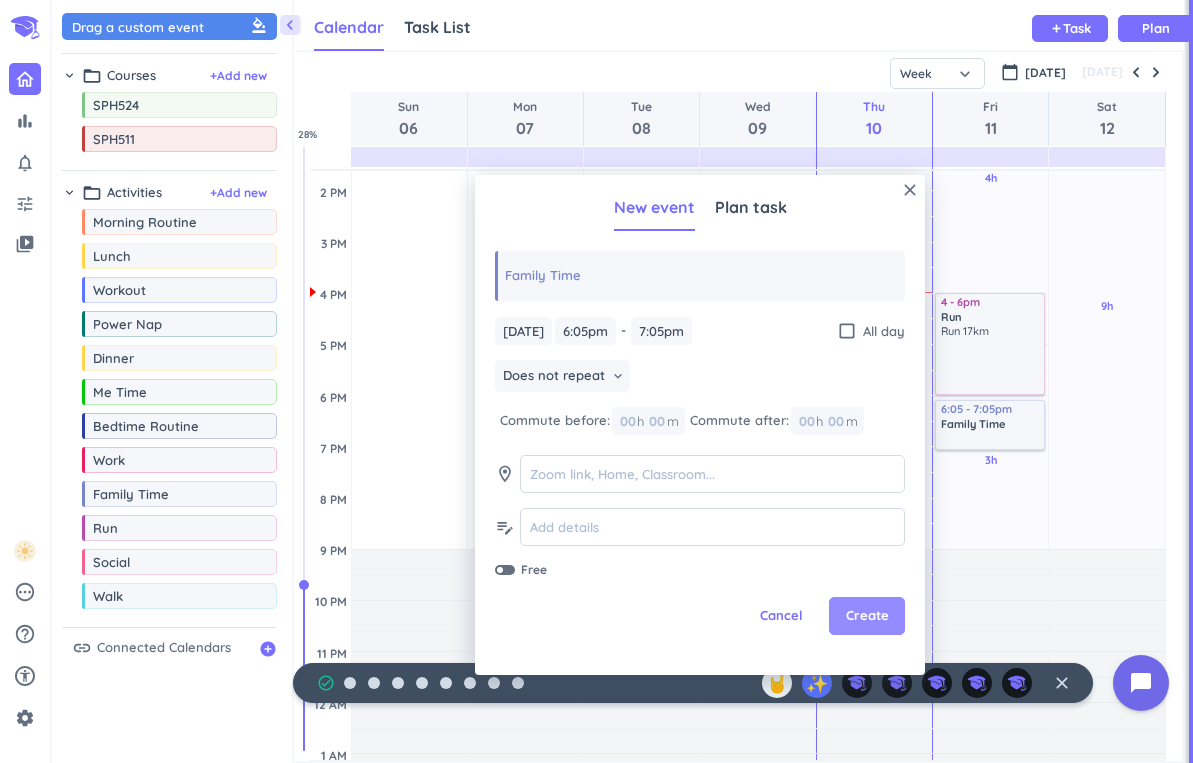 click on "Create" at bounding box center (867, 616) 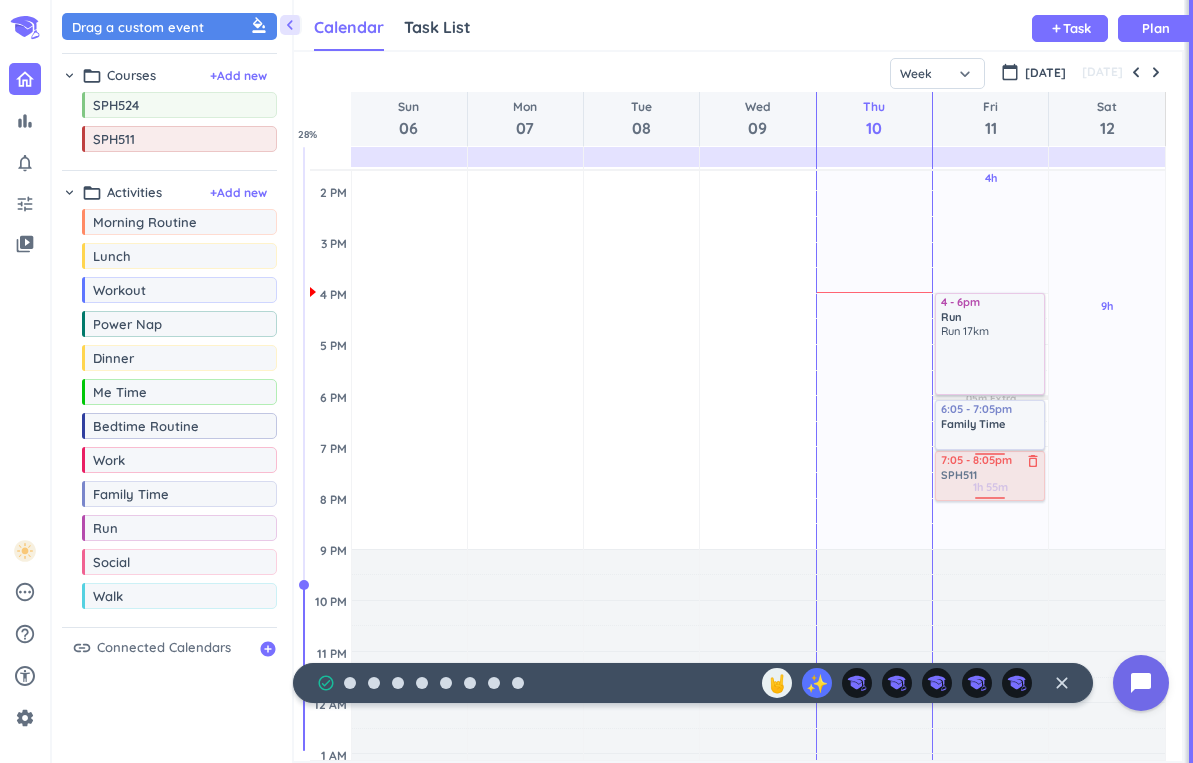 click on "chevron_left Drag a custom event format_color_fill chevron_right folder_open Courses   +  Add new drag_indicator SPH524 more_horiz drag_indicator SPH511 more_horiz chevron_right folder_open Activities   +  Add new drag_indicator Morning Routine more_horiz drag_indicator Lunch more_horiz drag_indicator Workout more_horiz drag_indicator Power Nap more_horiz drag_indicator Dinner more_horiz drag_indicator Me Time more_horiz drag_indicator Bedtime Routine more_horiz drag_indicator Work more_horiz drag_indicator Family Time more_horiz drag_indicator Run more_horiz drag_indicator Social more_horiz drag_indicator Walk more_horiz link Connected Calendars add_circle Calendar Task List Calendar keyboard_arrow_down add Task Plan SHOVEL [DATE] - [DATE] Week Month Next 7 days keyboard_arrow_down Week keyboard_arrow_down calendar_today [DATE] [DATE] Sun 06 Mon 07 Tue 08 Wed 09 Thu 10 Fri 11 Sat 12 4 AM 5 AM 6 AM 7 AM 8 AM 9 AM 10 AM 11 AM 12 PM 1 PM 2 PM 3 PM 4 PM 5 PM 6 PM 7 PM 8 PM 9 PM 10 PM 11 PM 12 AM 1 AM 2 AM %" at bounding box center (622, 381) 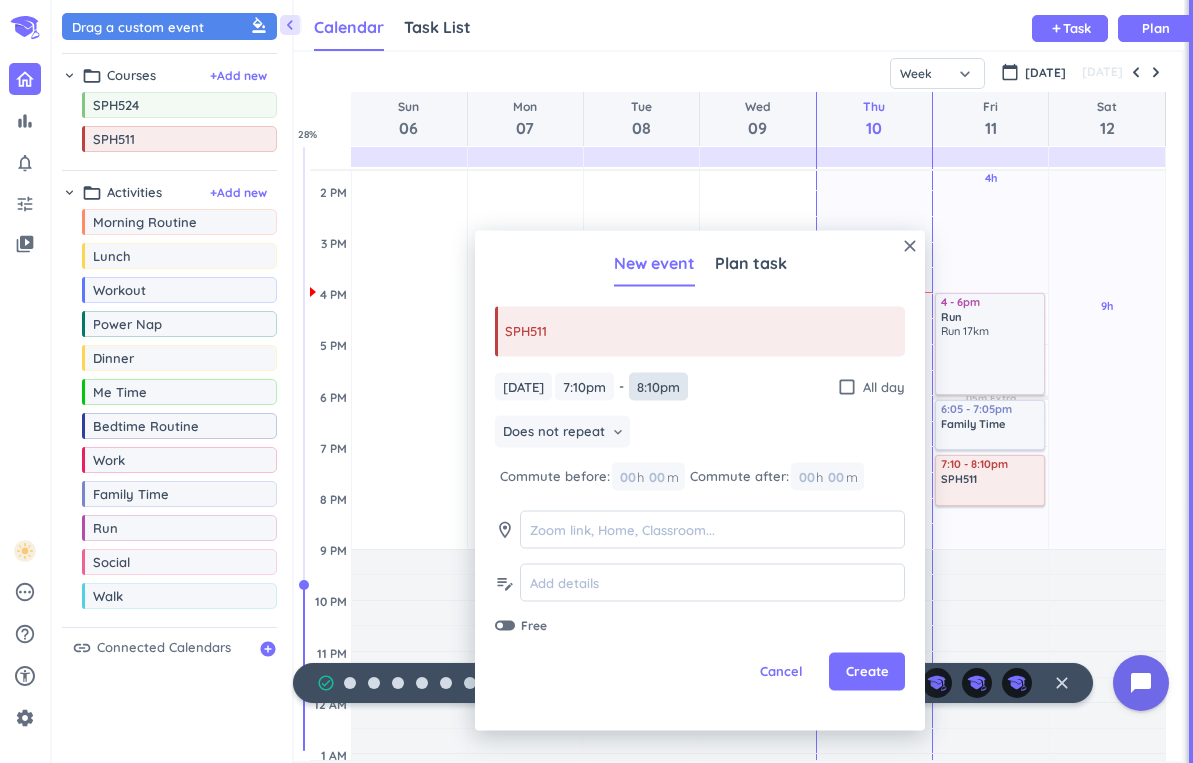 click on "8:10pm" at bounding box center [658, 386] 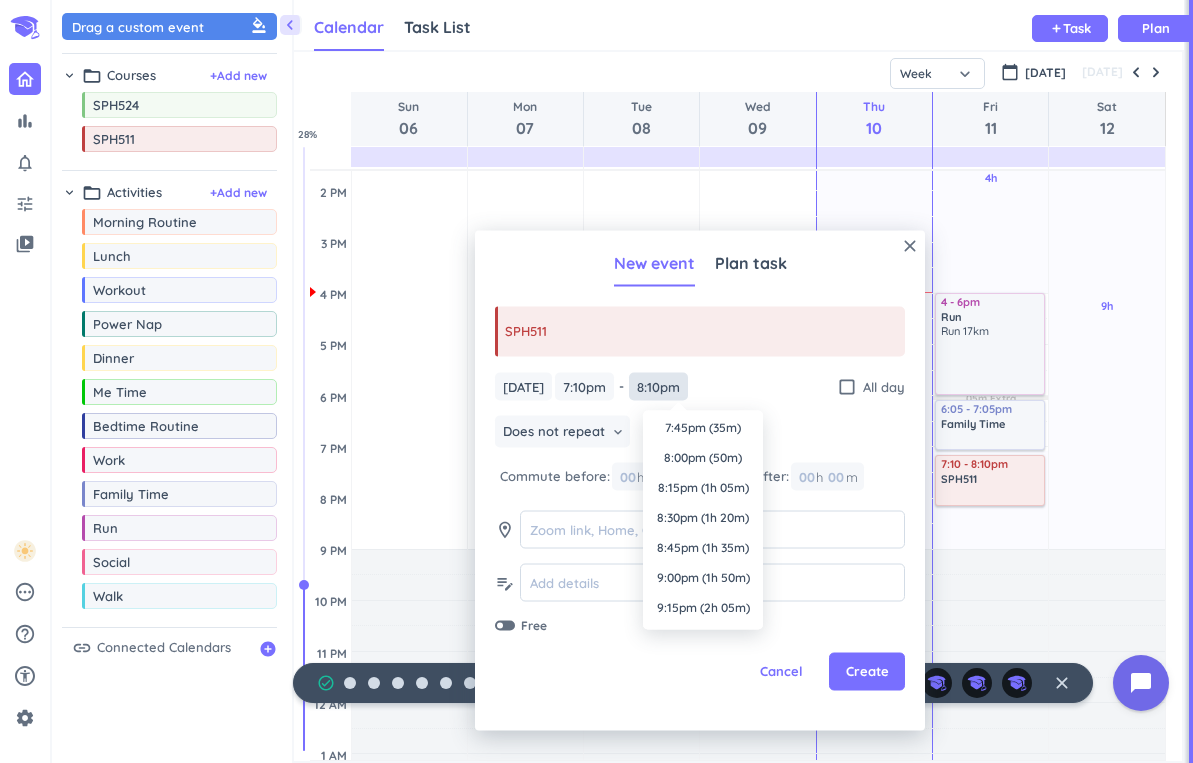 scroll, scrollTop: 0, scrollLeft: 0, axis: both 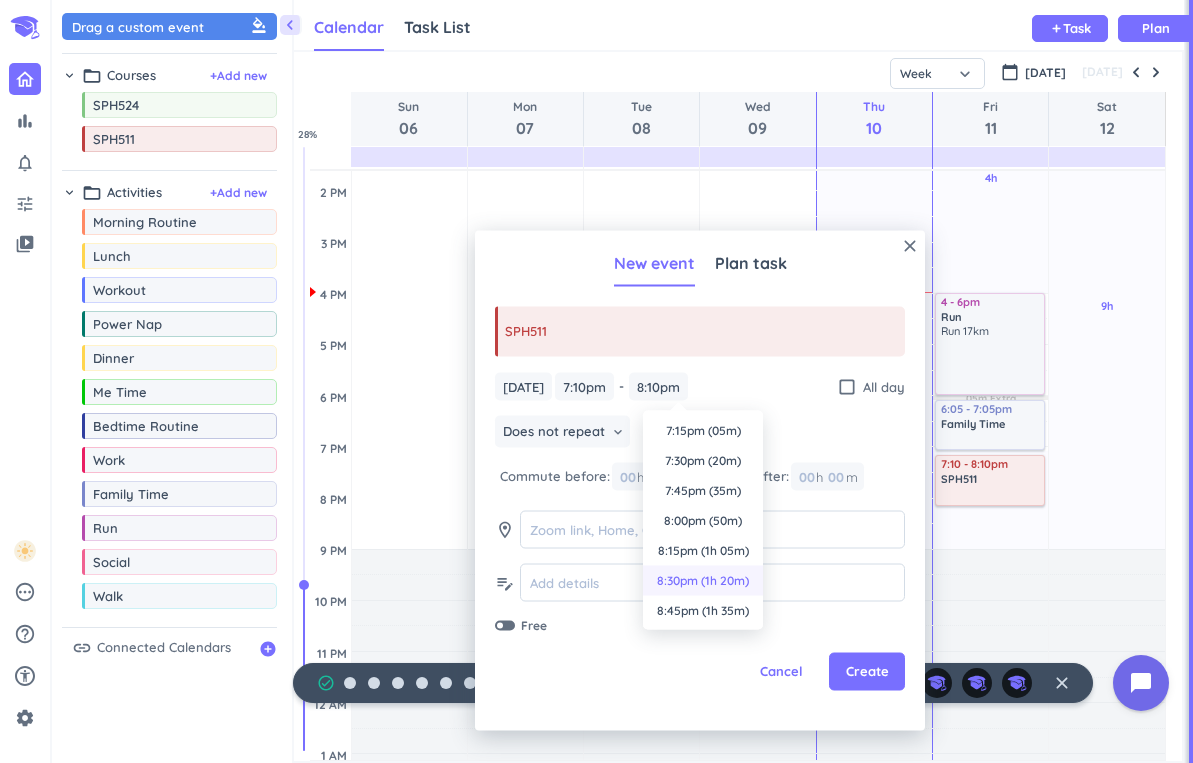 click on "8:30pm (1h 20m)" at bounding box center (703, 581) 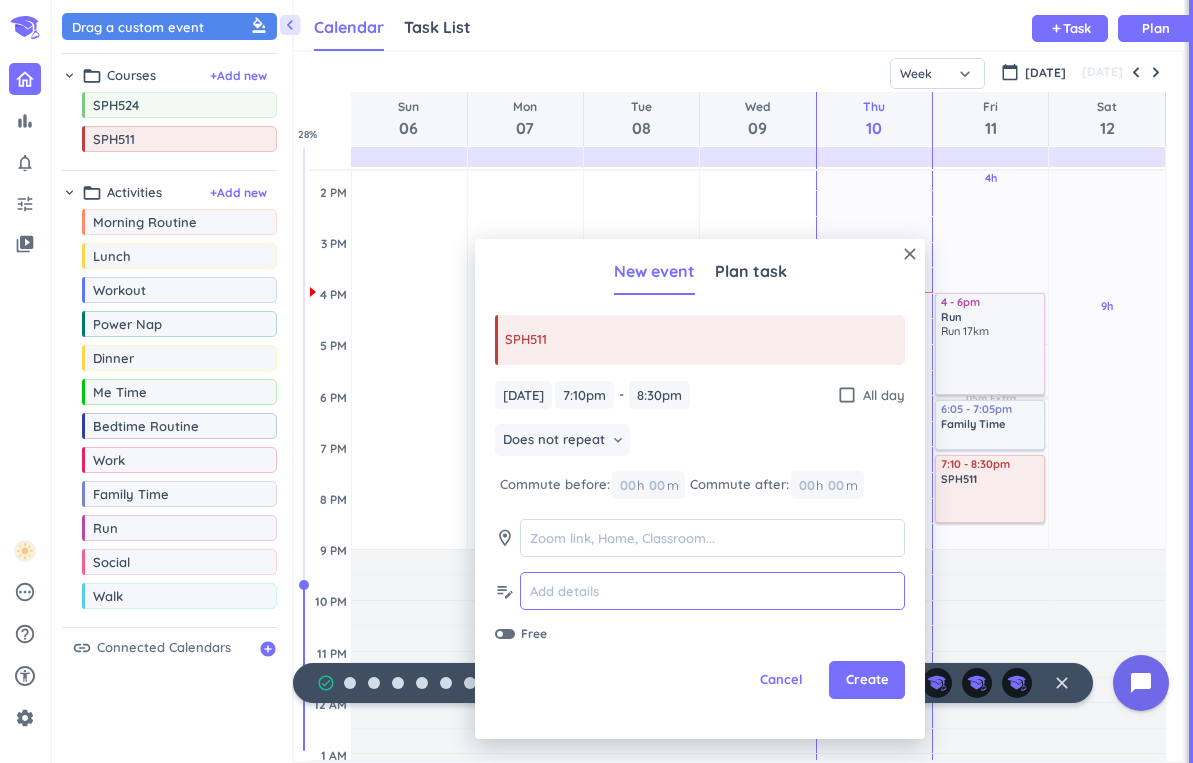 click at bounding box center [712, 591] 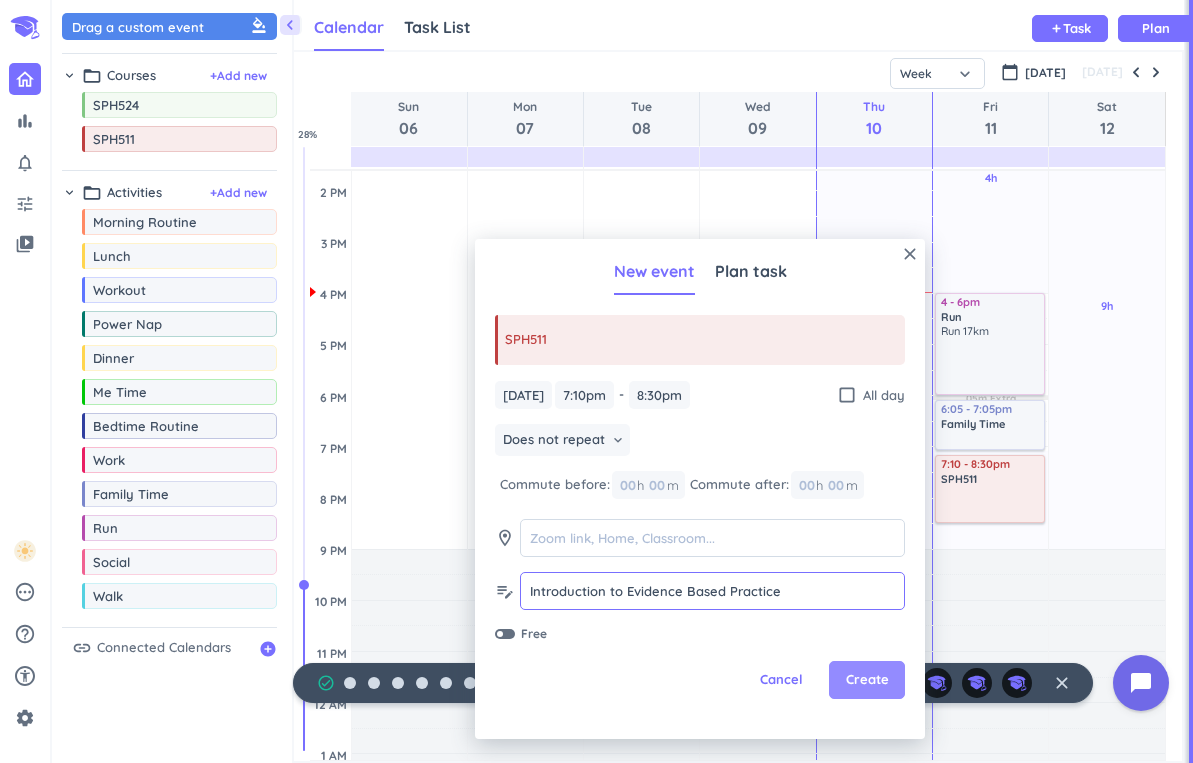 type on "Introduction to Evidence Based Practice" 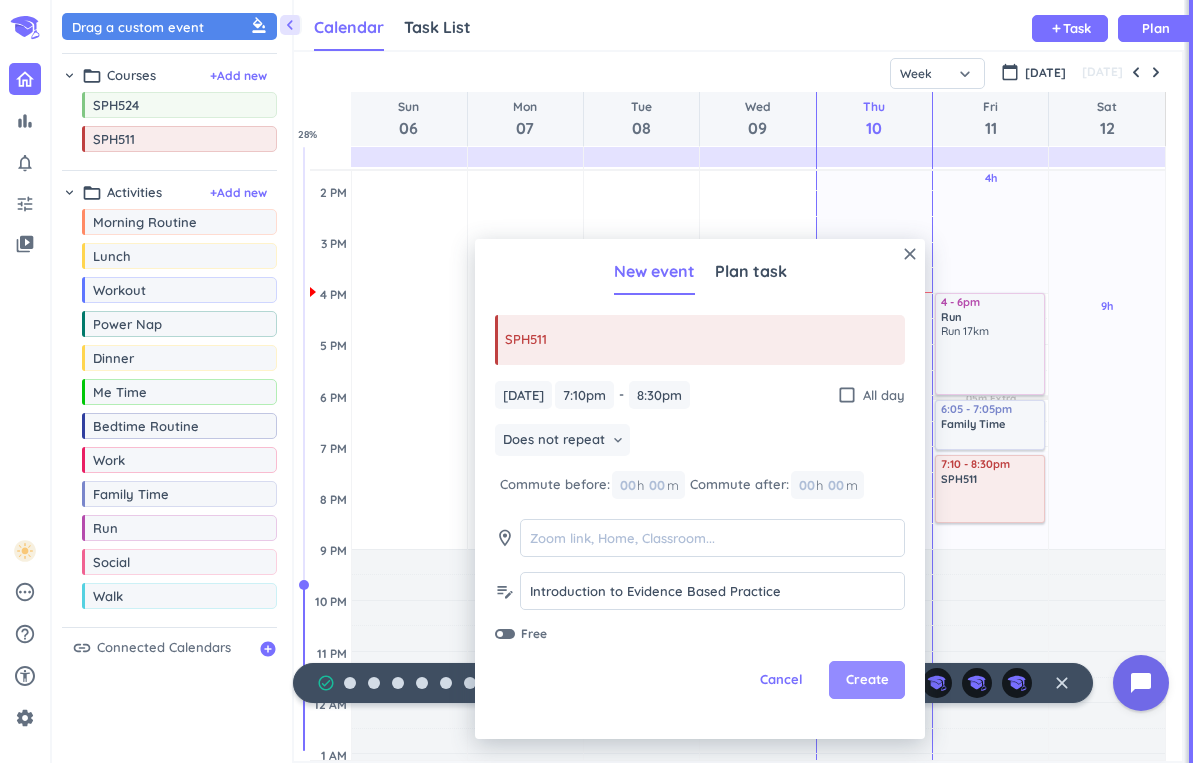 click on "Create" at bounding box center (867, 680) 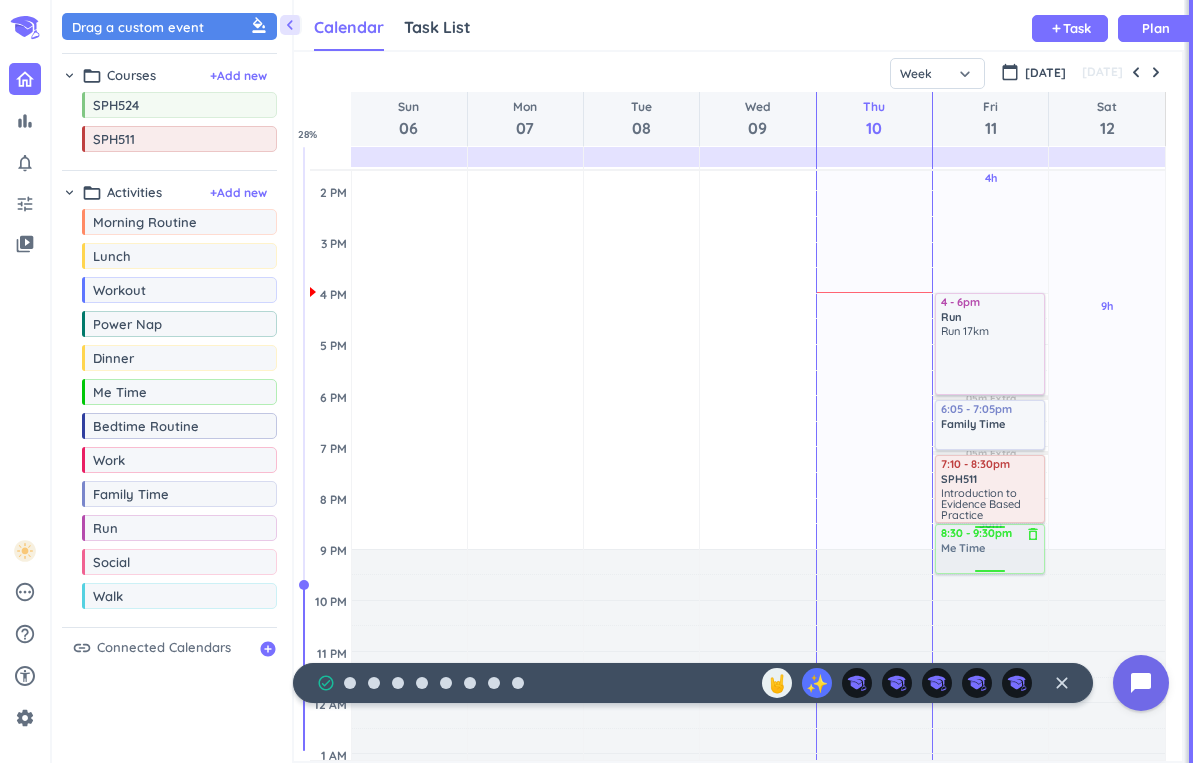 drag, startPoint x: 165, startPoint y: 401, endPoint x: 994, endPoint y: 526, distance: 838.37103 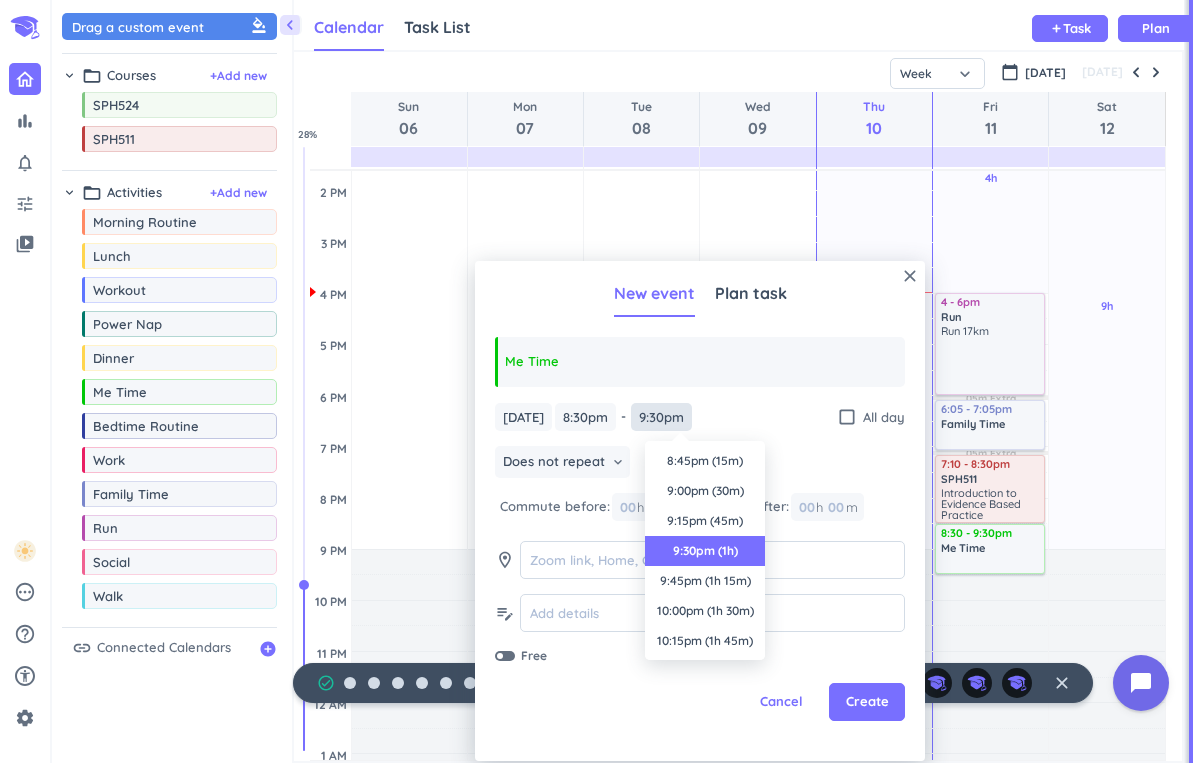 click on "9:30pm" at bounding box center [661, 417] 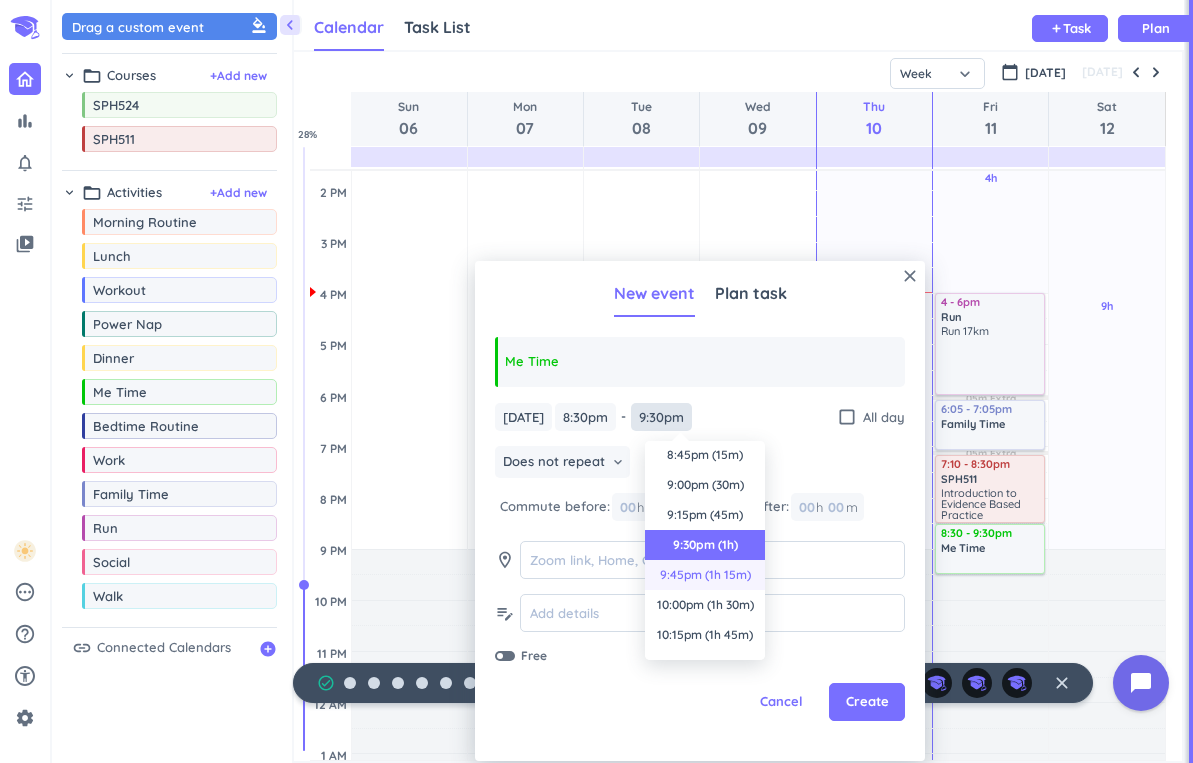scroll, scrollTop: 0, scrollLeft: 0, axis: both 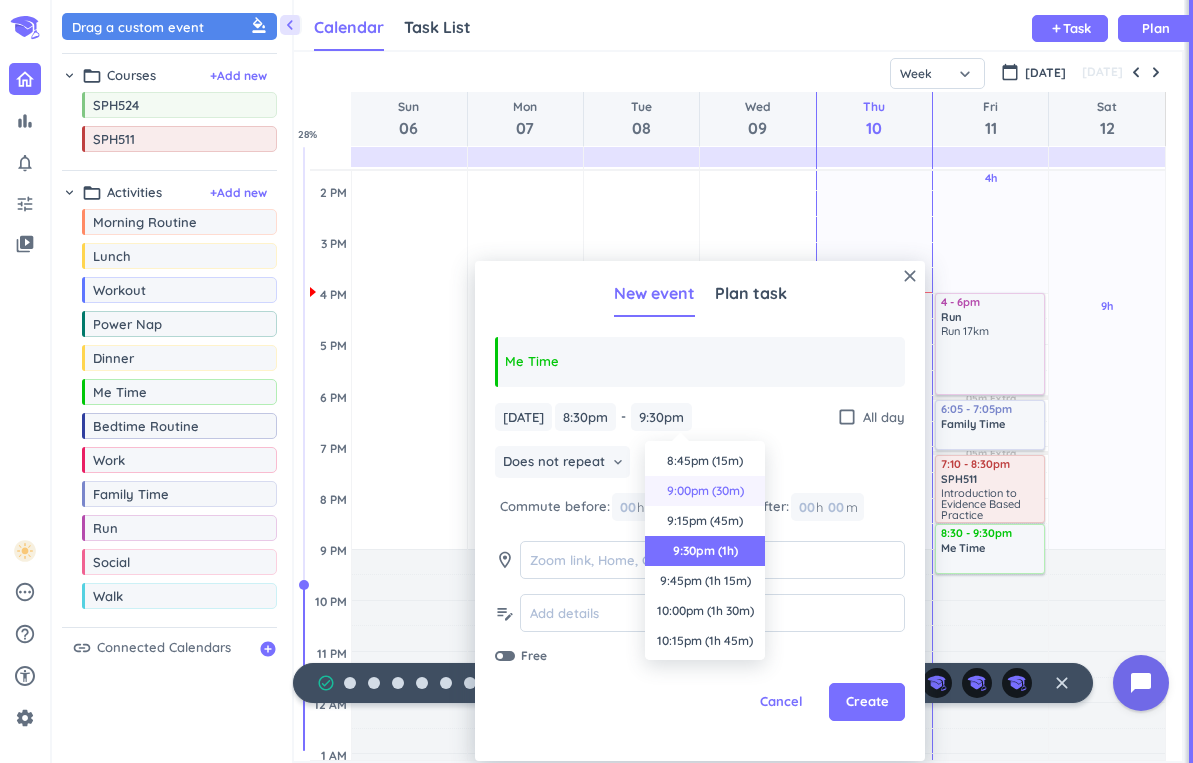 click on "9:00pm (30m)" at bounding box center [705, 491] 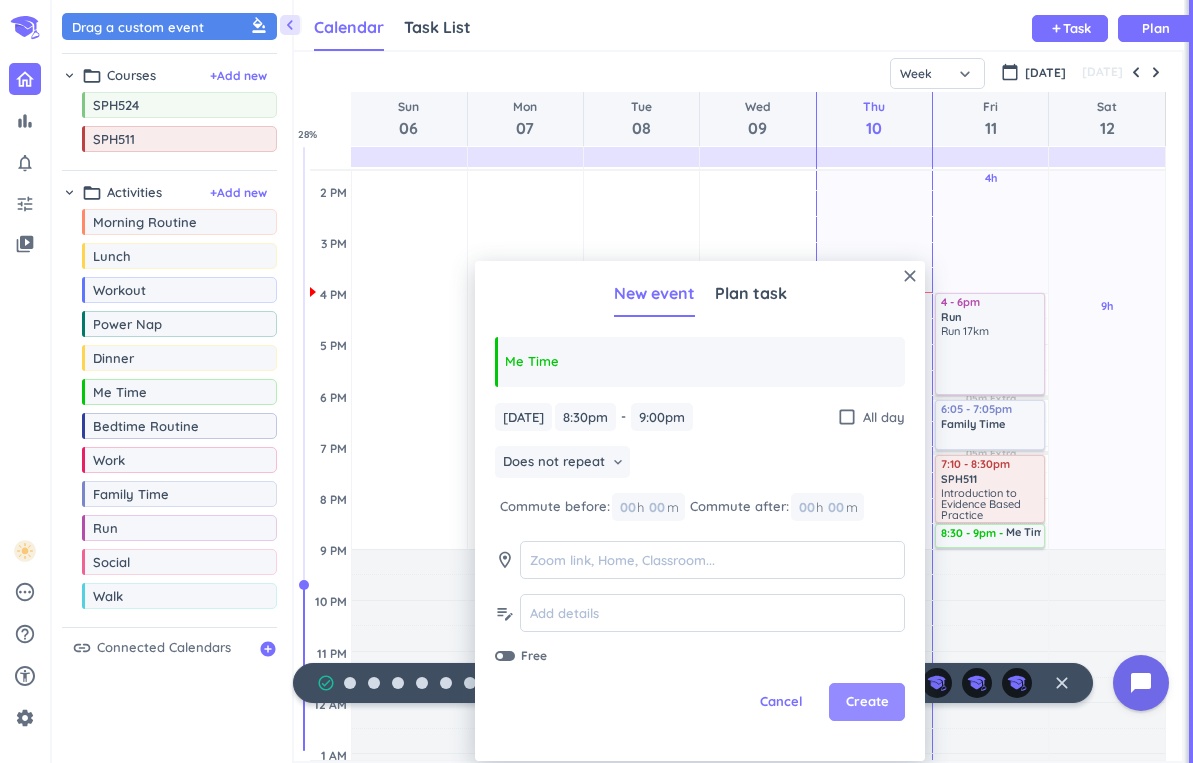 click on "Create" at bounding box center (867, 702) 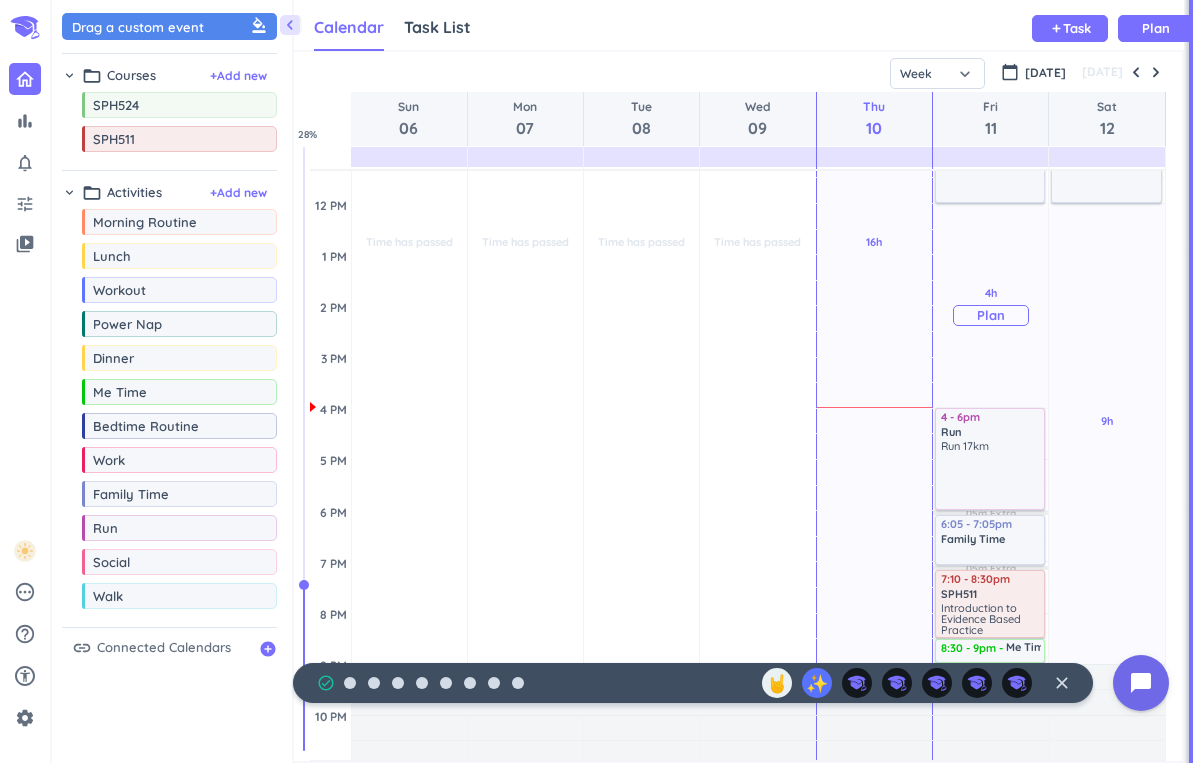 scroll, scrollTop: 406, scrollLeft: 0, axis: vertical 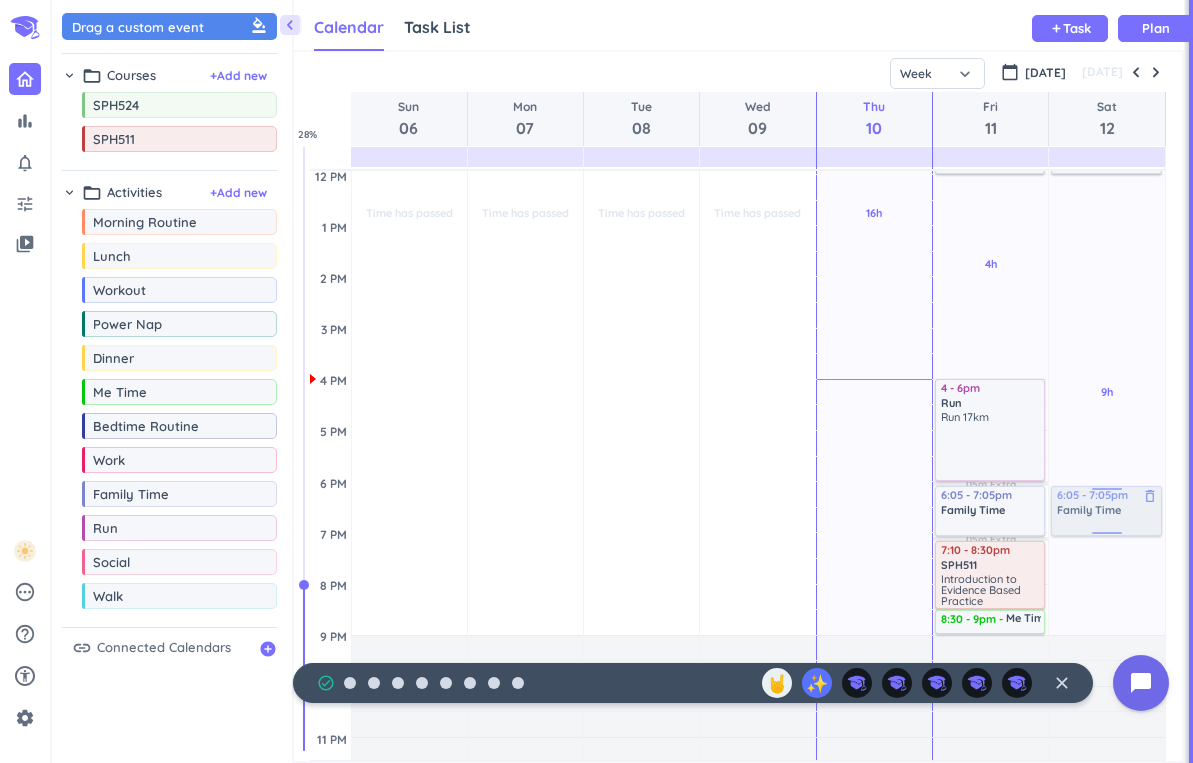 drag, startPoint x: 184, startPoint y: 499, endPoint x: 1140, endPoint y: 488, distance: 956.0633 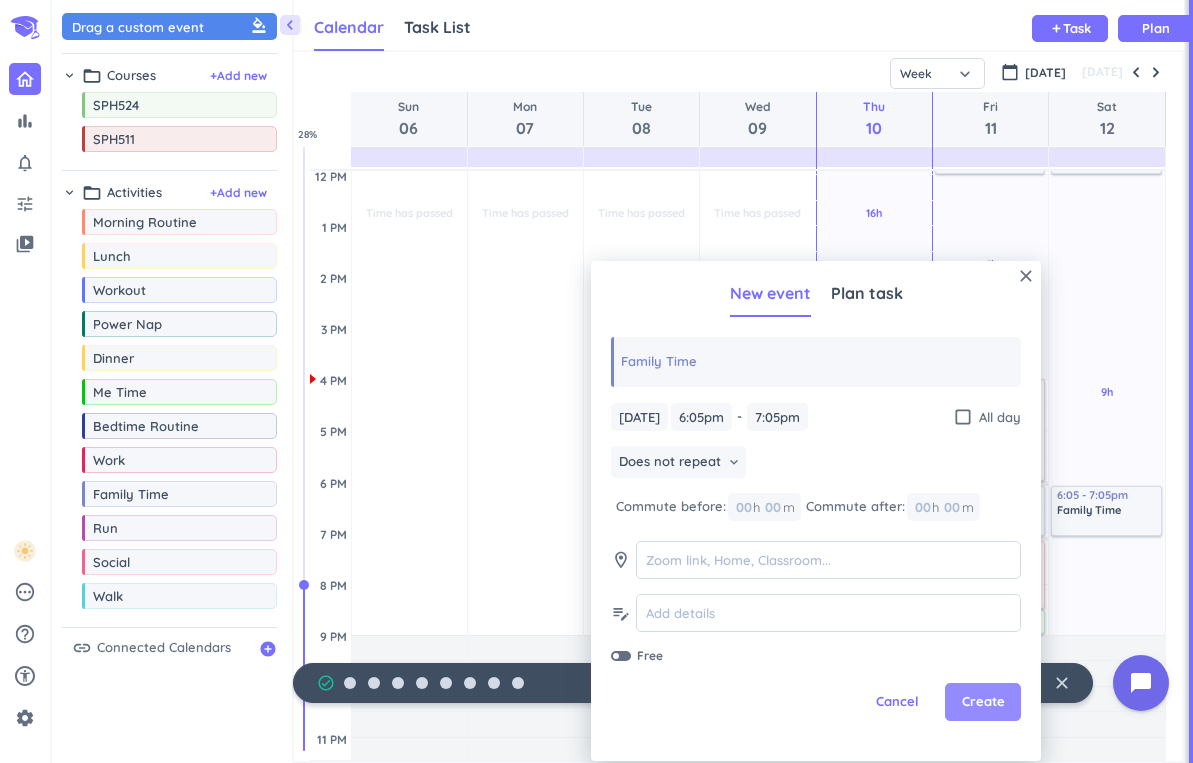 click on "Create" at bounding box center [983, 702] 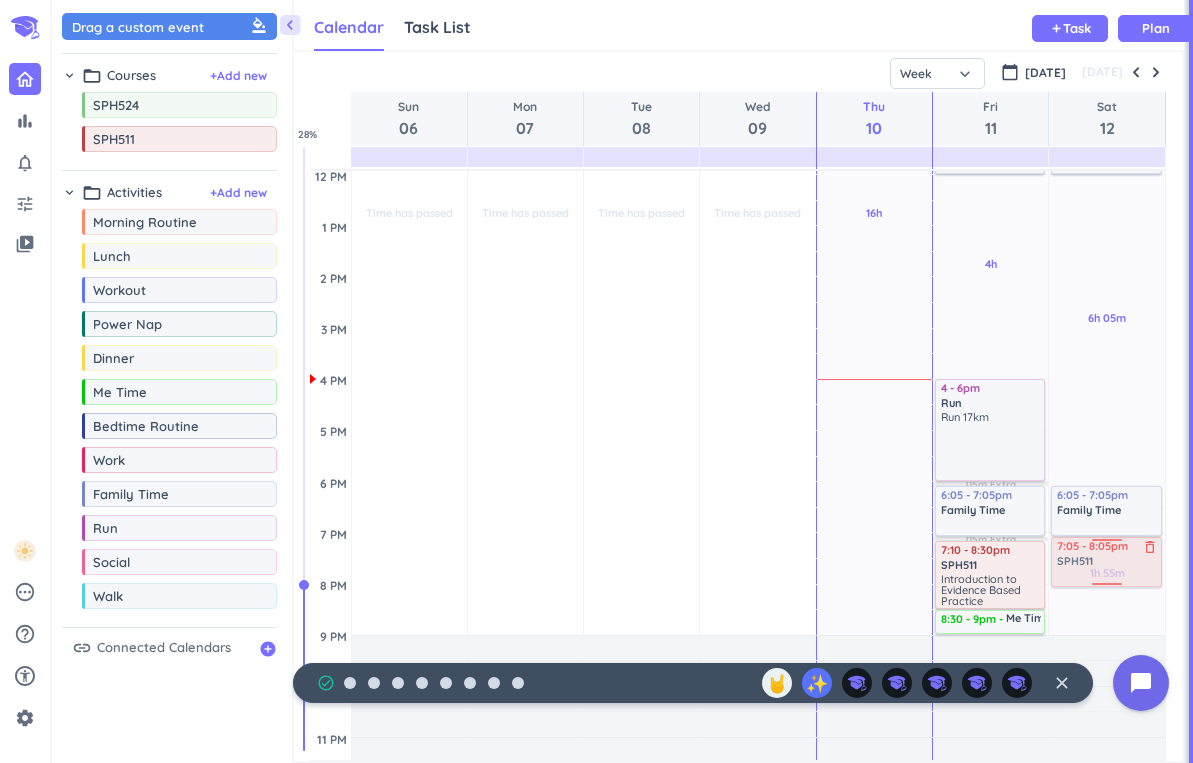 drag, startPoint x: 139, startPoint y: 141, endPoint x: 1094, endPoint y: 541, distance: 1035.3864 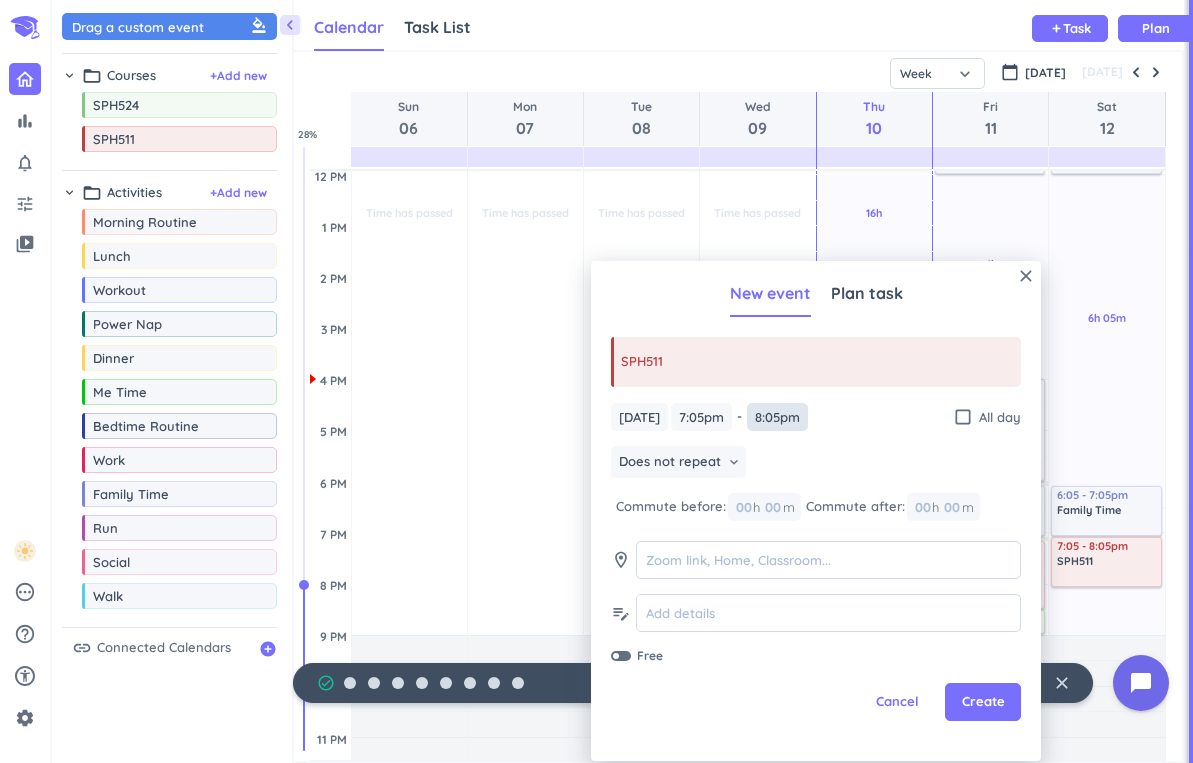 click on "8:05pm" at bounding box center (777, 417) 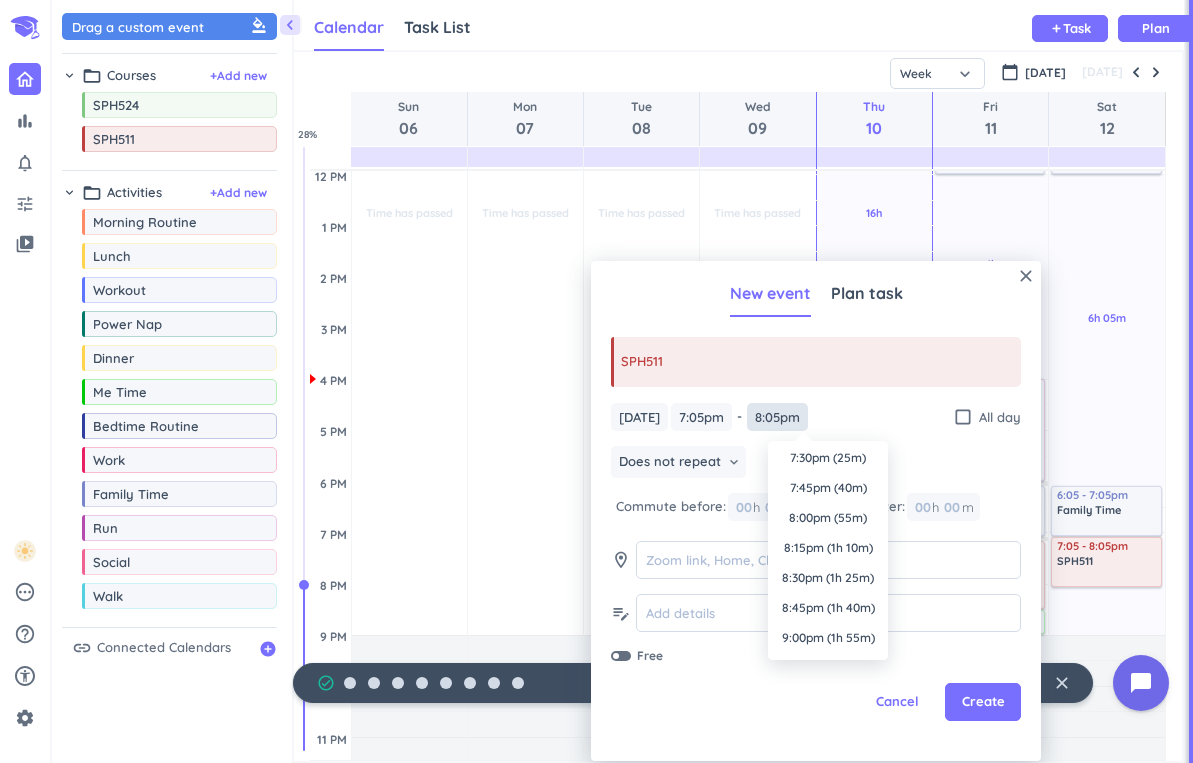 scroll, scrollTop: 0, scrollLeft: 0, axis: both 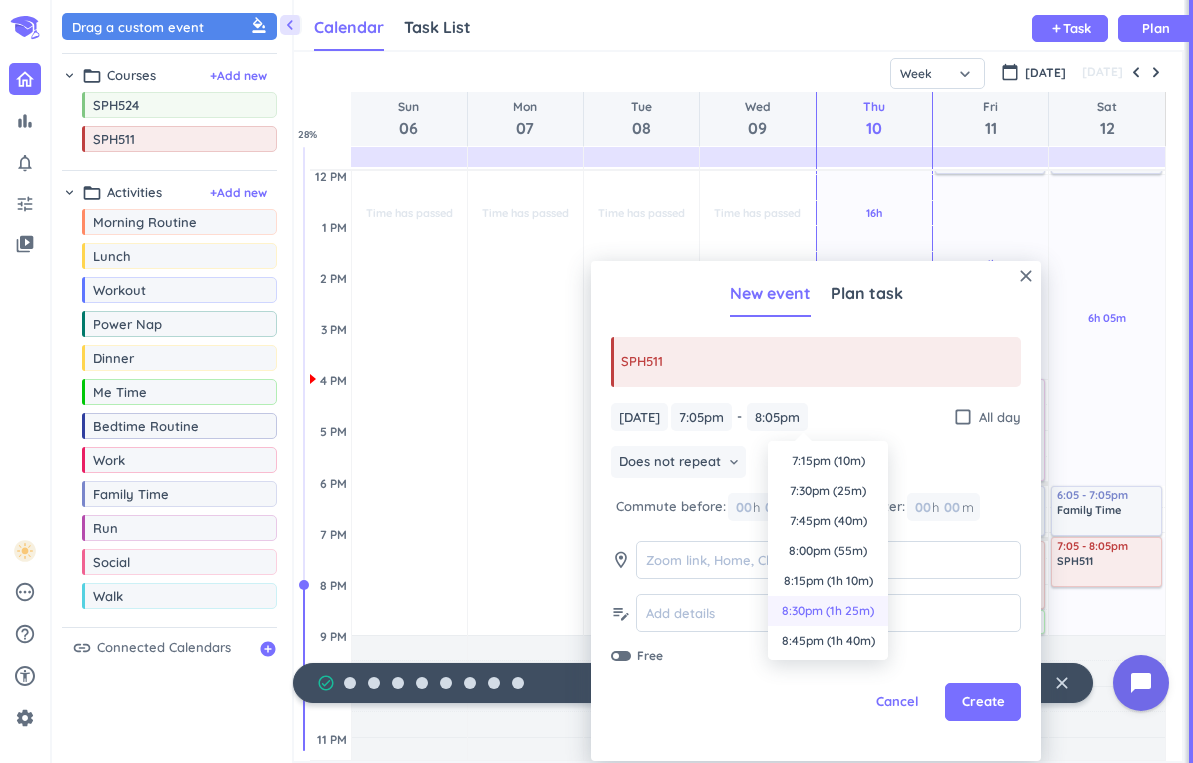 click on "8:30pm (1h 25m)" at bounding box center [828, 611] 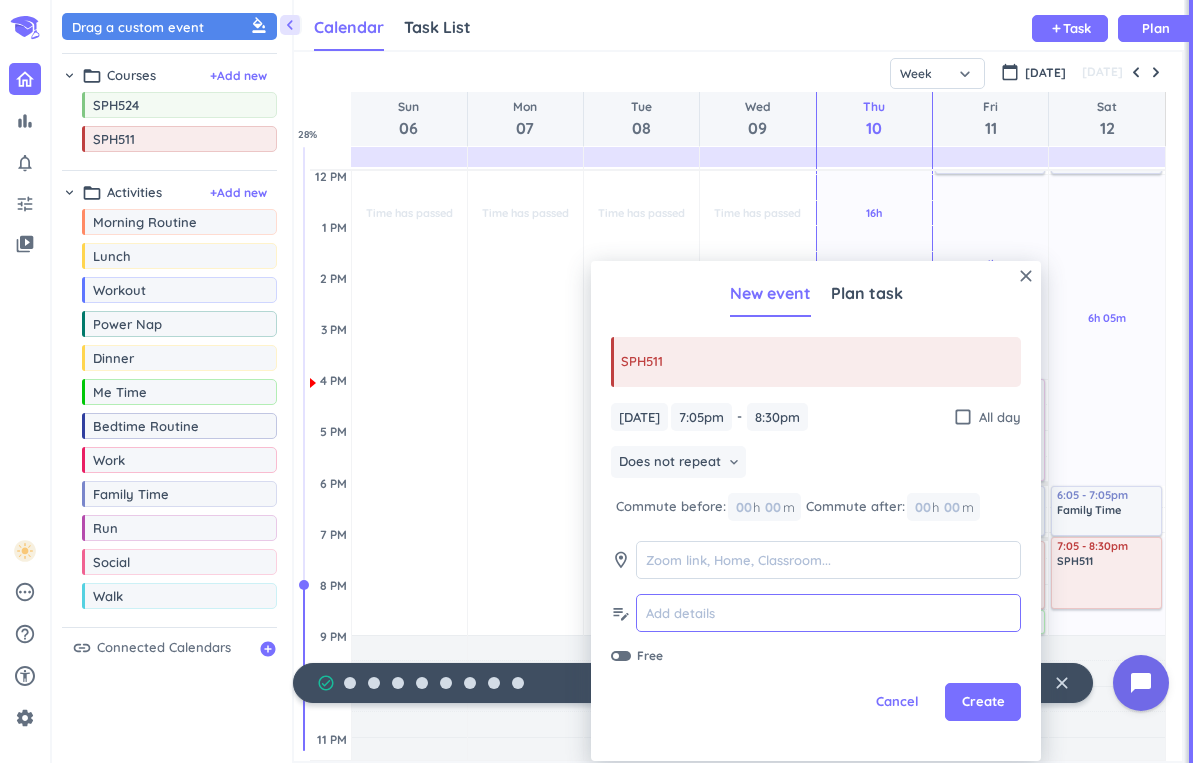 click at bounding box center [828, 613] 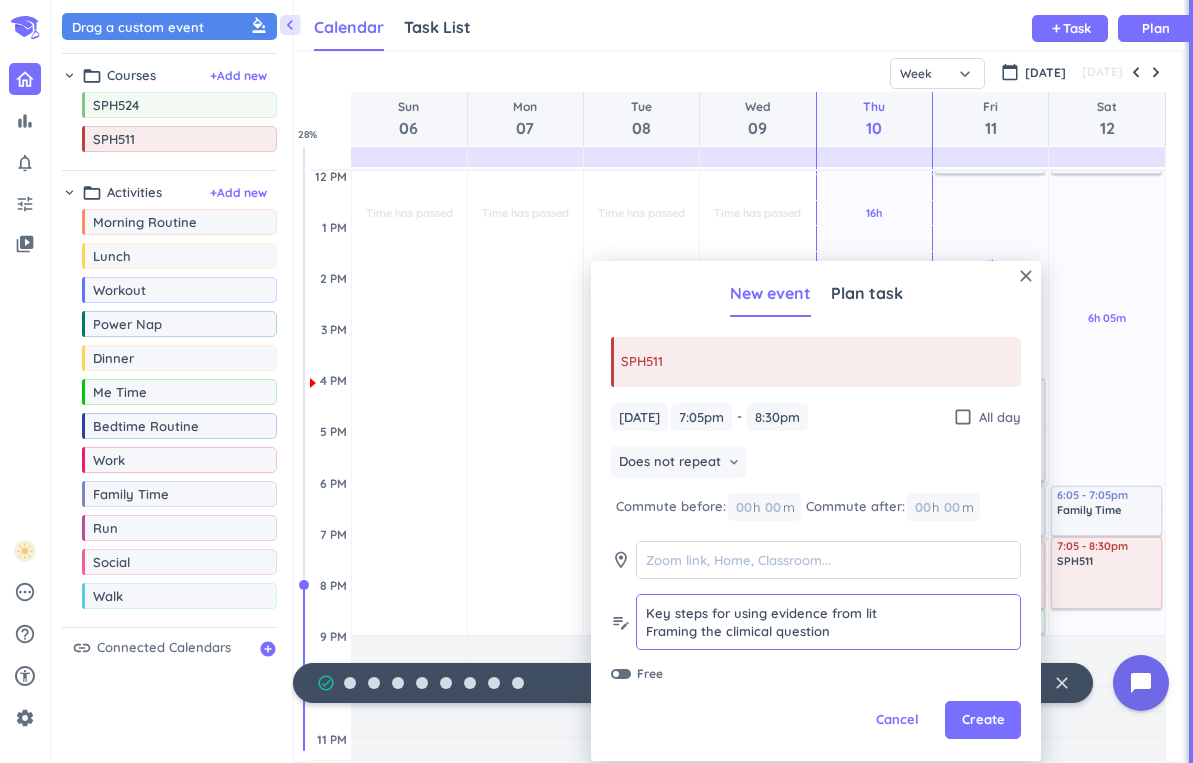 scroll, scrollTop: 17, scrollLeft: 0, axis: vertical 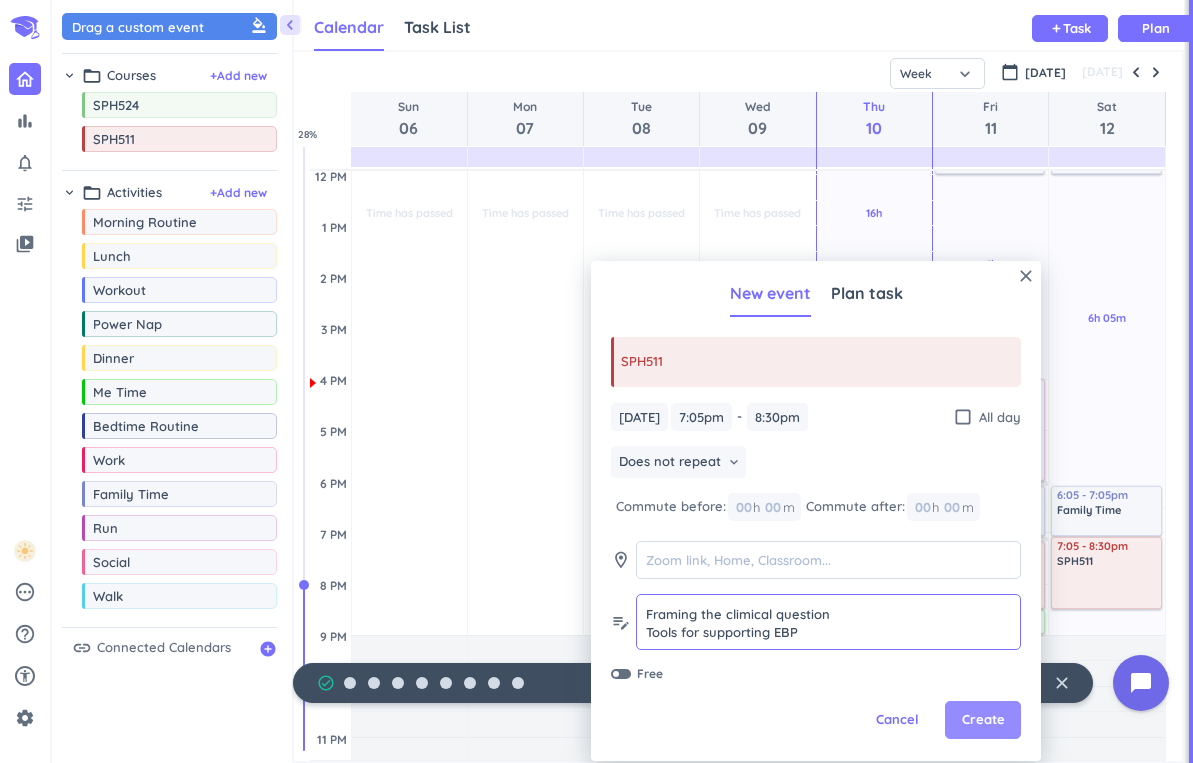 type on "Key steps for using evidence from lit
Framing the climical question
Tools for supporting EBP" 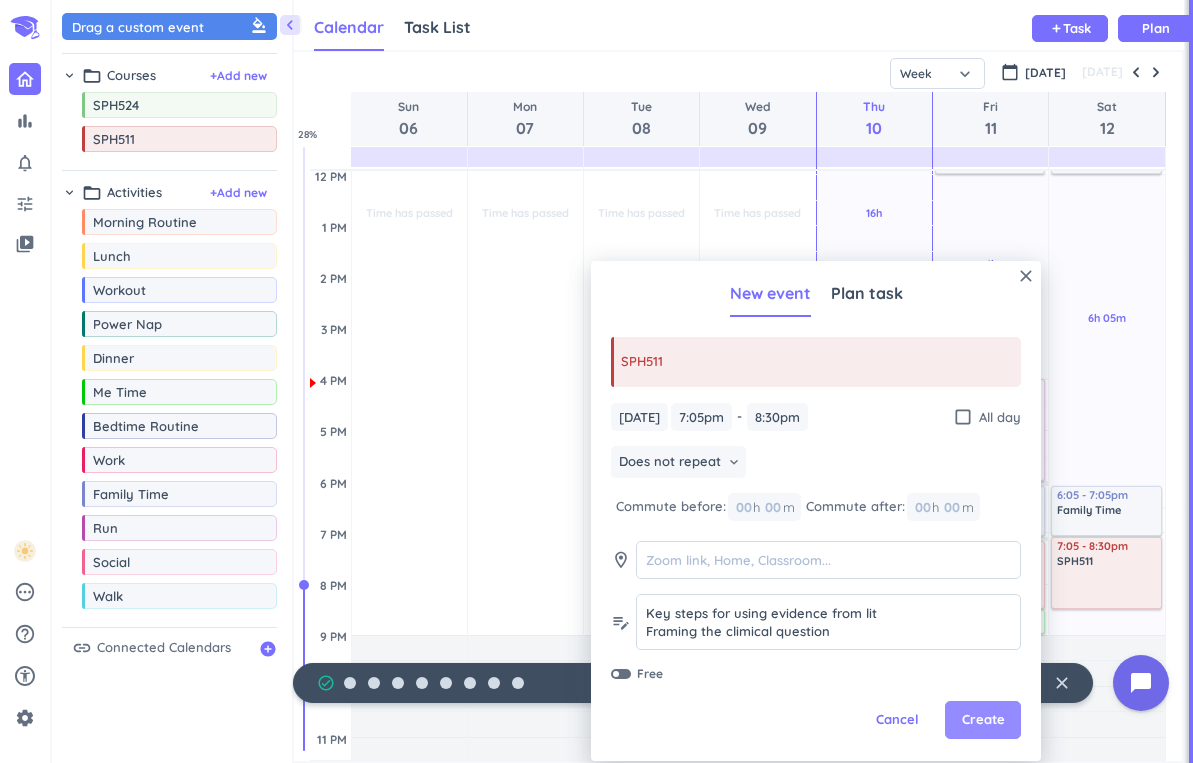 click on "Create" at bounding box center (983, 720) 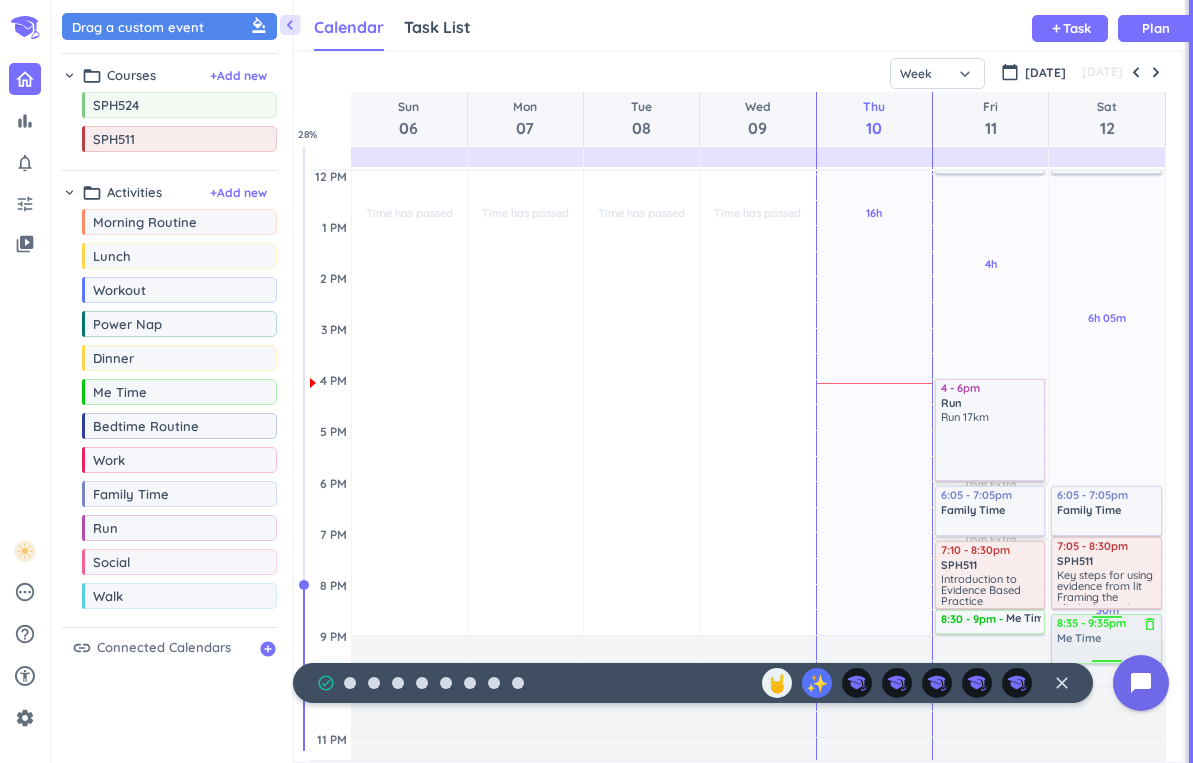 drag, startPoint x: 184, startPoint y: 399, endPoint x: 1109, endPoint y: 615, distance: 949.8847 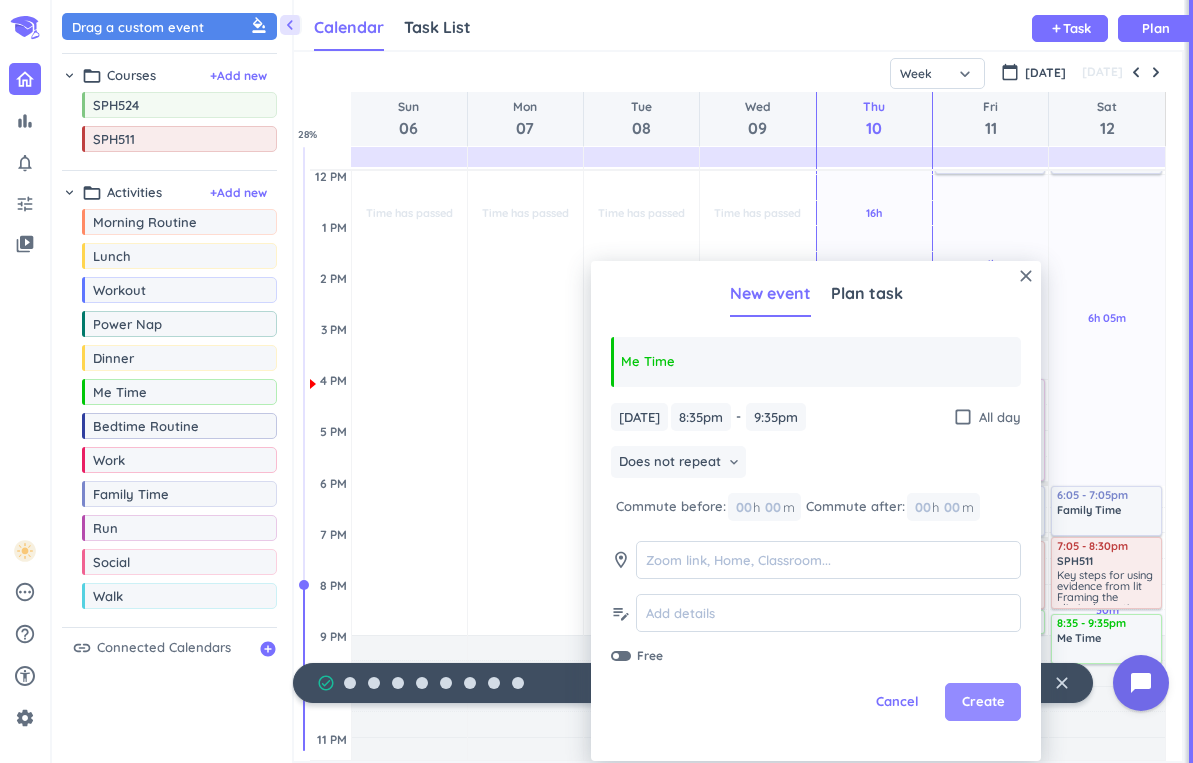 click on "Create" at bounding box center [983, 702] 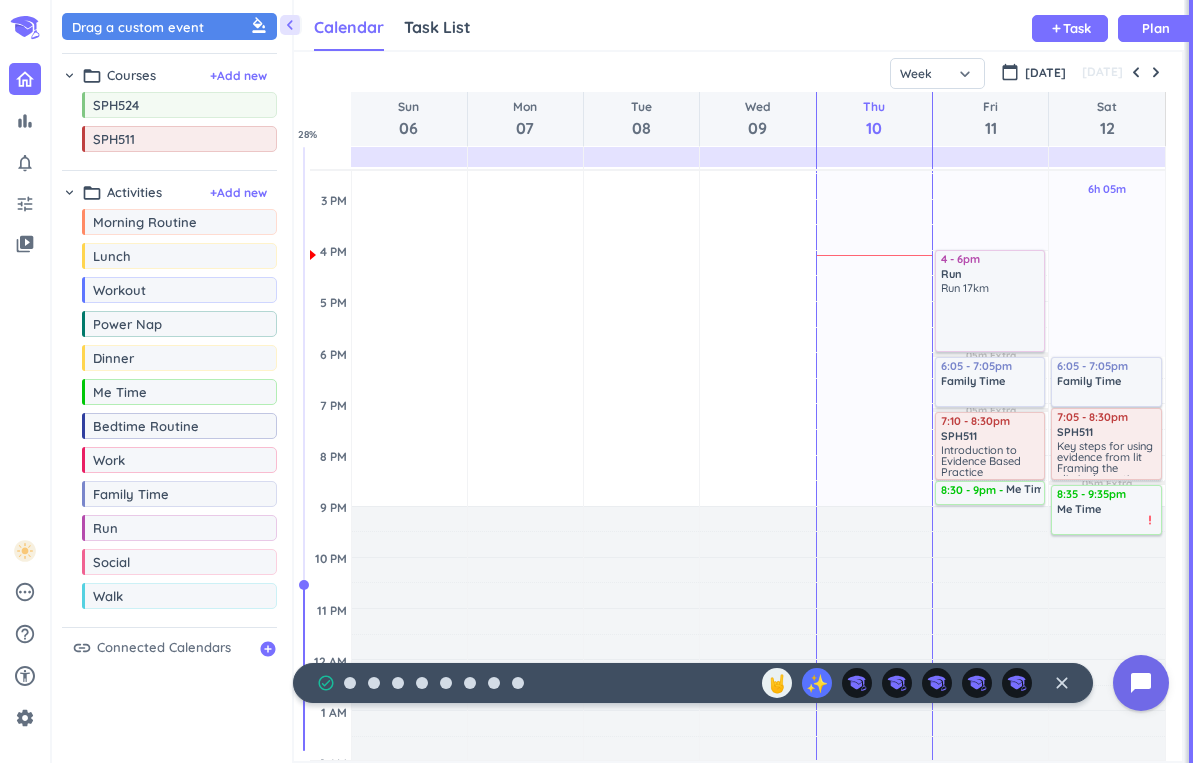 scroll, scrollTop: 640, scrollLeft: 0, axis: vertical 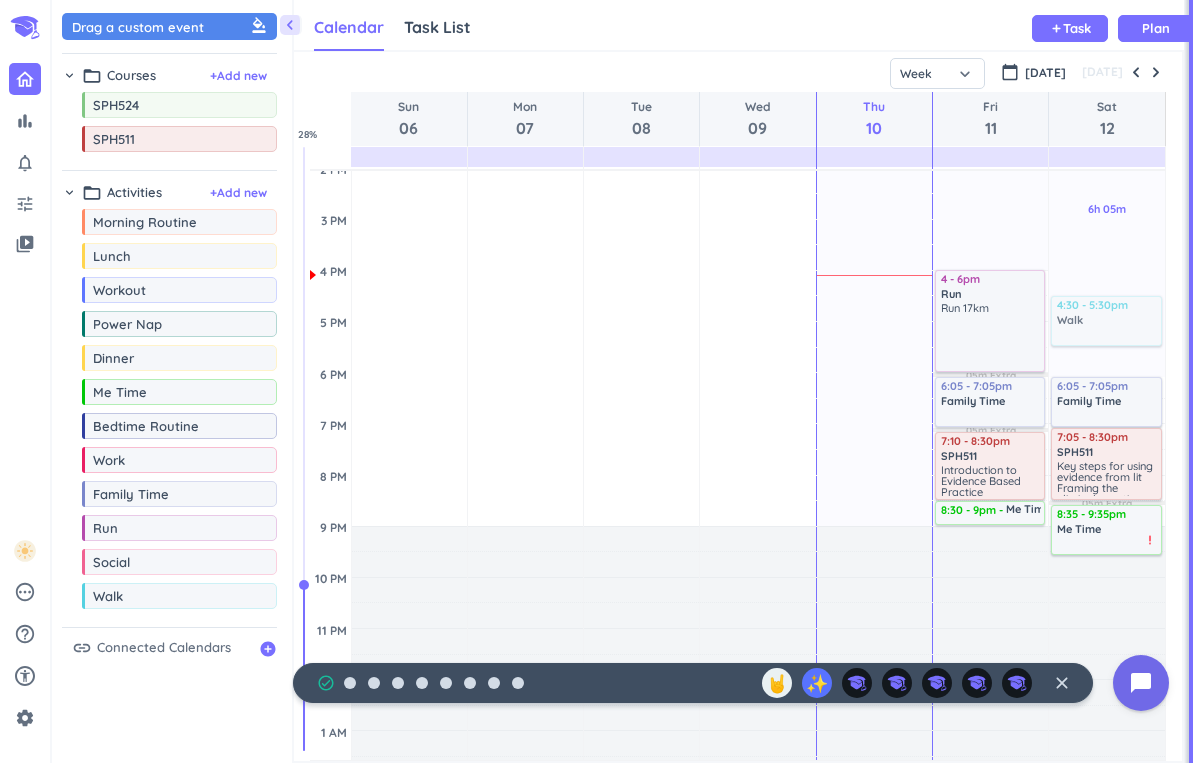 drag, startPoint x: 125, startPoint y: 605, endPoint x: 1115, endPoint y: 299, distance: 1036.2123 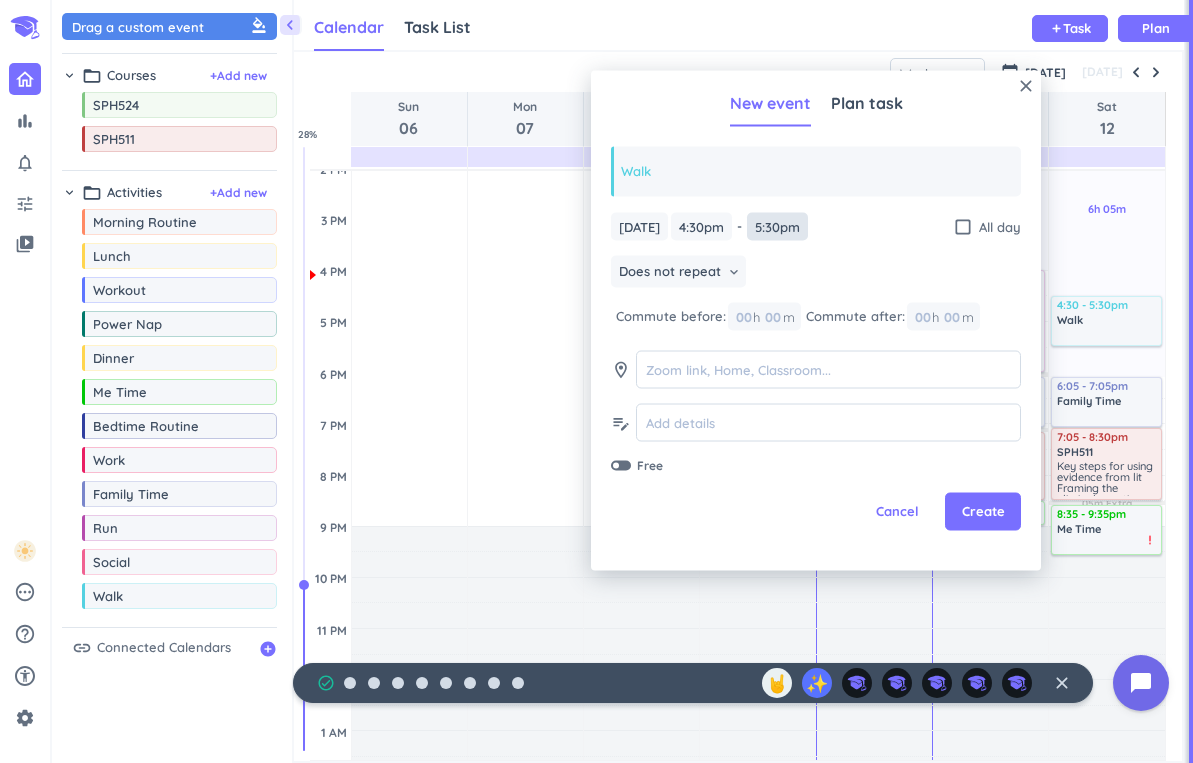 click on "5:30pm" at bounding box center (777, 226) 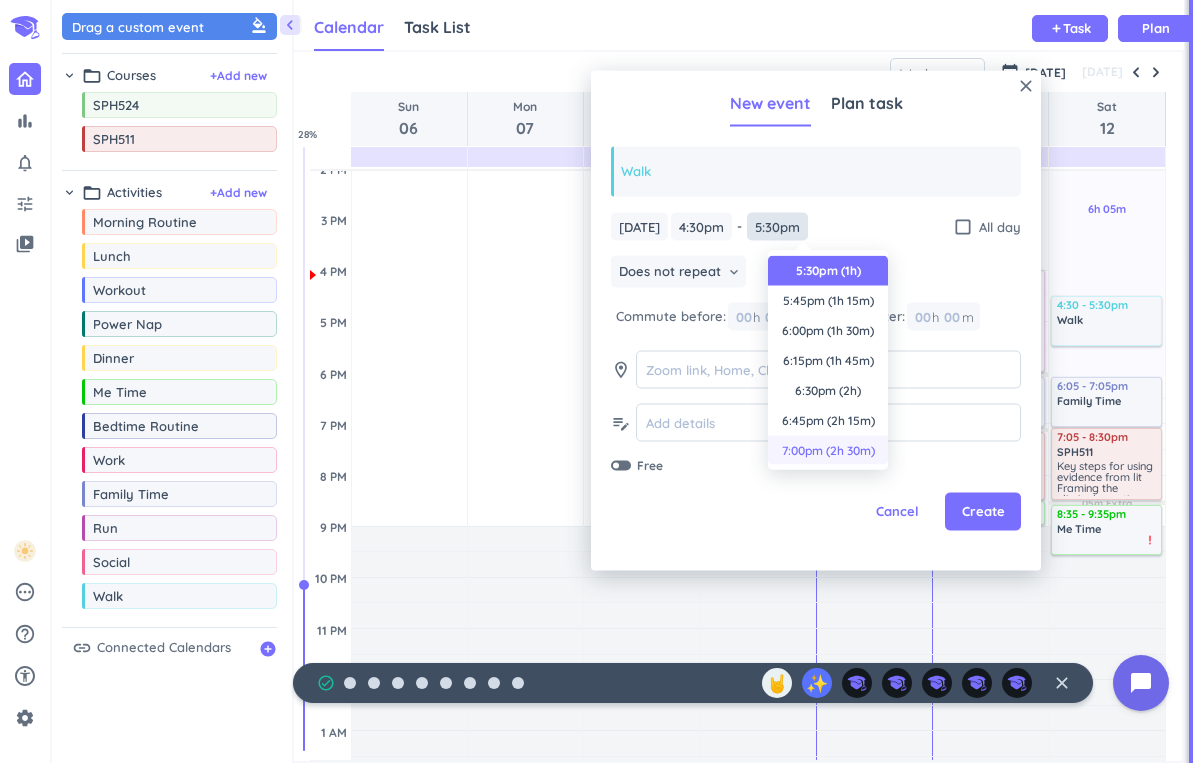scroll, scrollTop: 0, scrollLeft: 0, axis: both 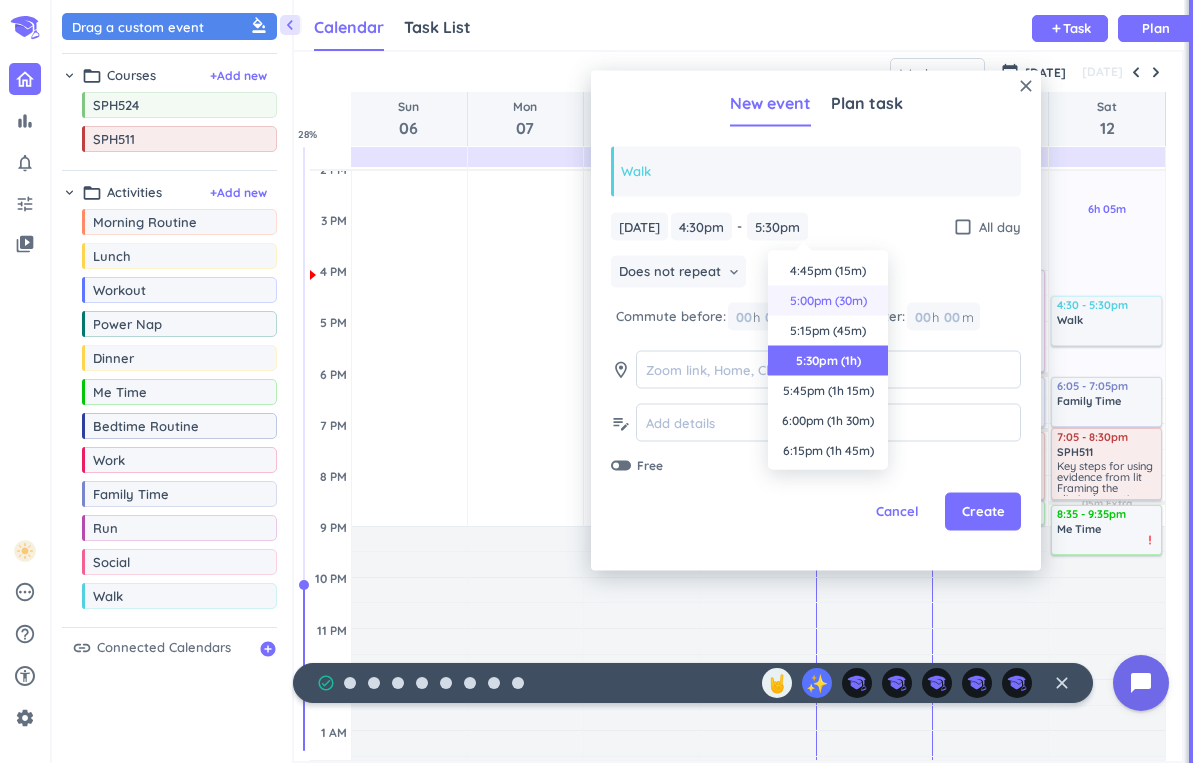click on "5:00pm (30m)" at bounding box center (828, 301) 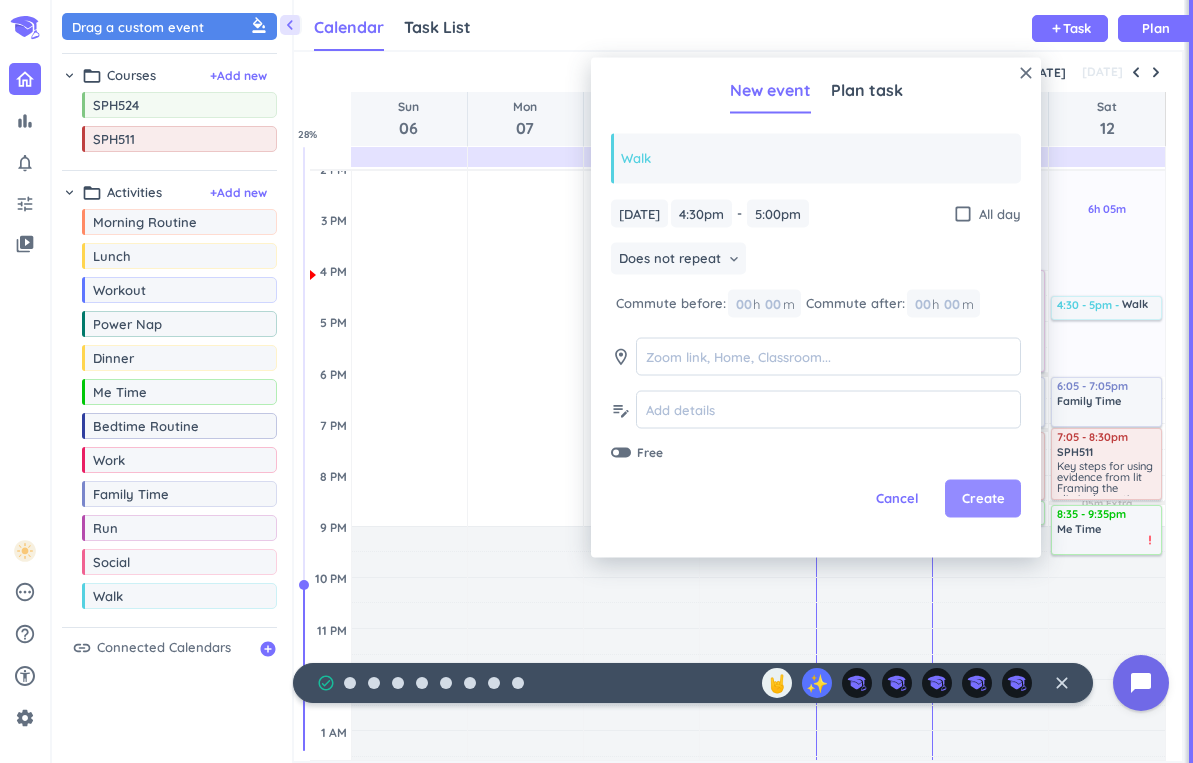 click on "Create" at bounding box center (983, 499) 